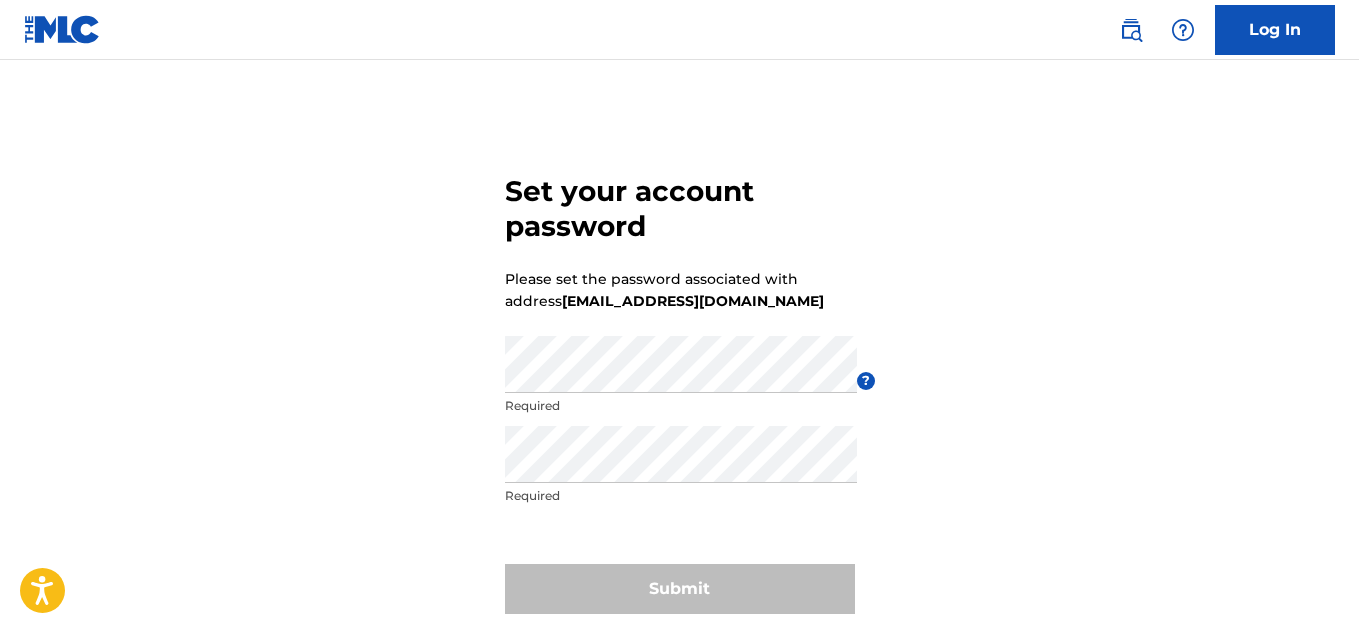 scroll, scrollTop: 0, scrollLeft: 0, axis: both 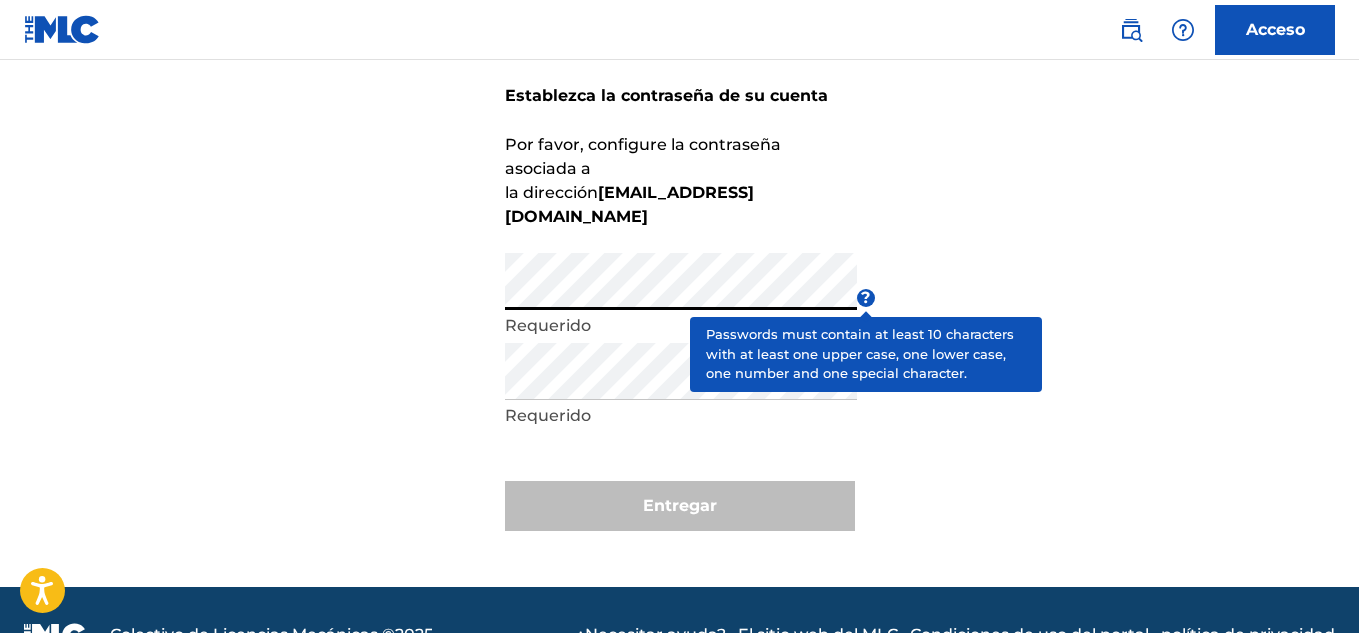 click on "?" at bounding box center [865, 297] 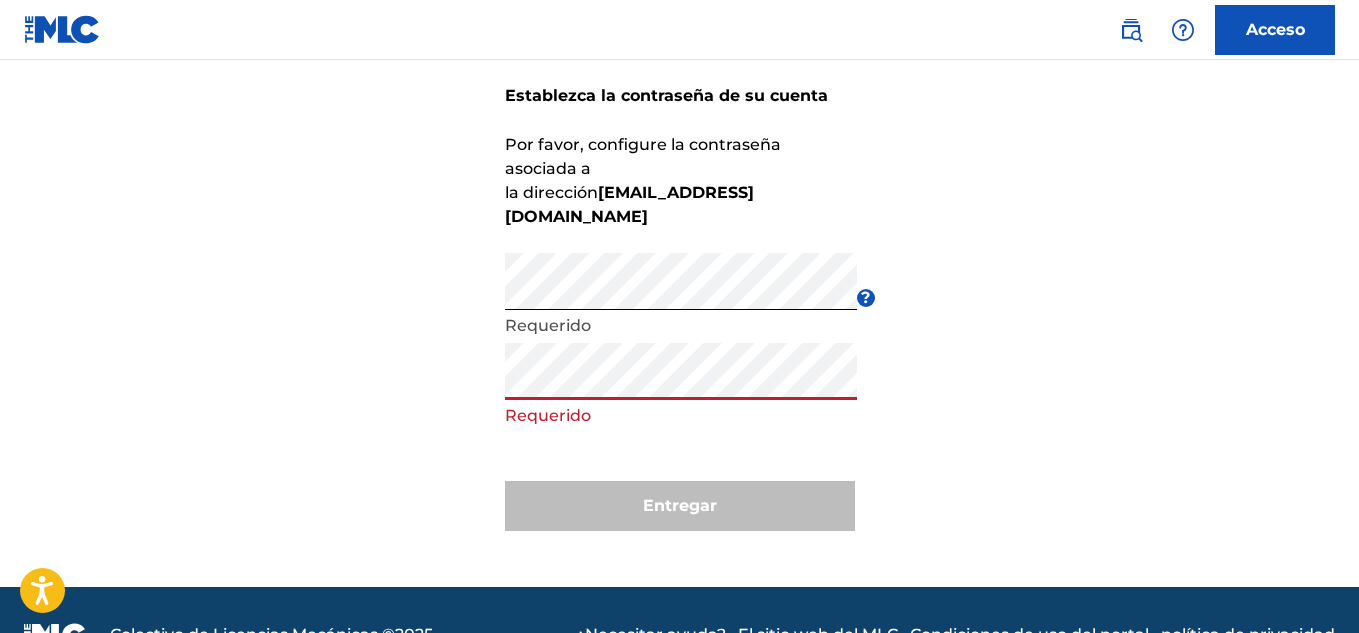click on "Establezca la contraseña de su cuenta Por favor, configure la contraseña asociada a  la dirección  filibertonery@hotmail.com Contraseña   Requerido ? Escriba la contraseña otra vez   Requerido Entregar" at bounding box center [679, 298] 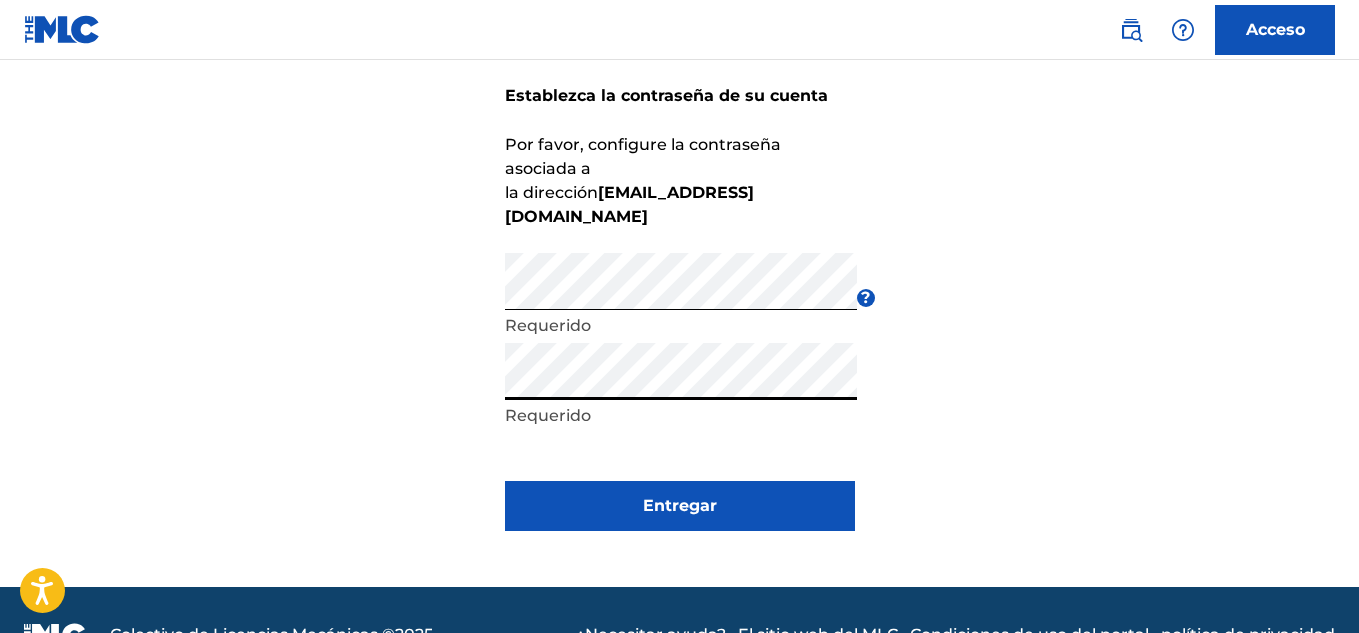 click on "Entregar" at bounding box center (680, 506) 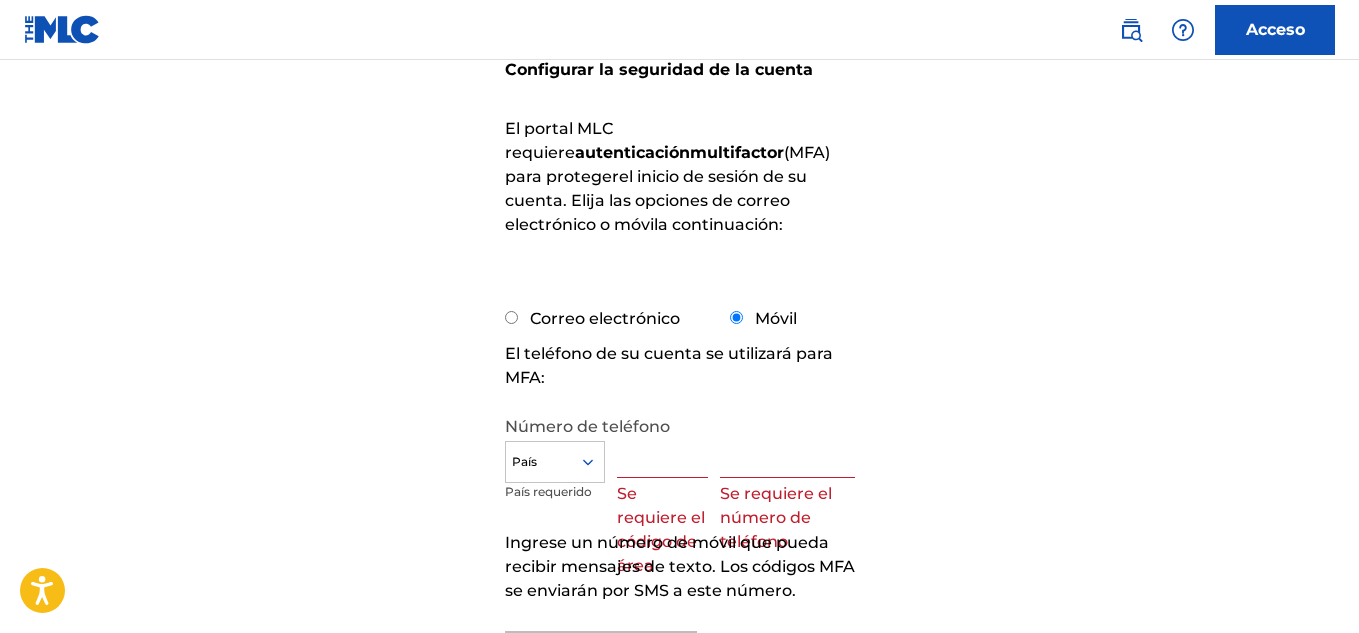 scroll, scrollTop: 312, scrollLeft: 0, axis: vertical 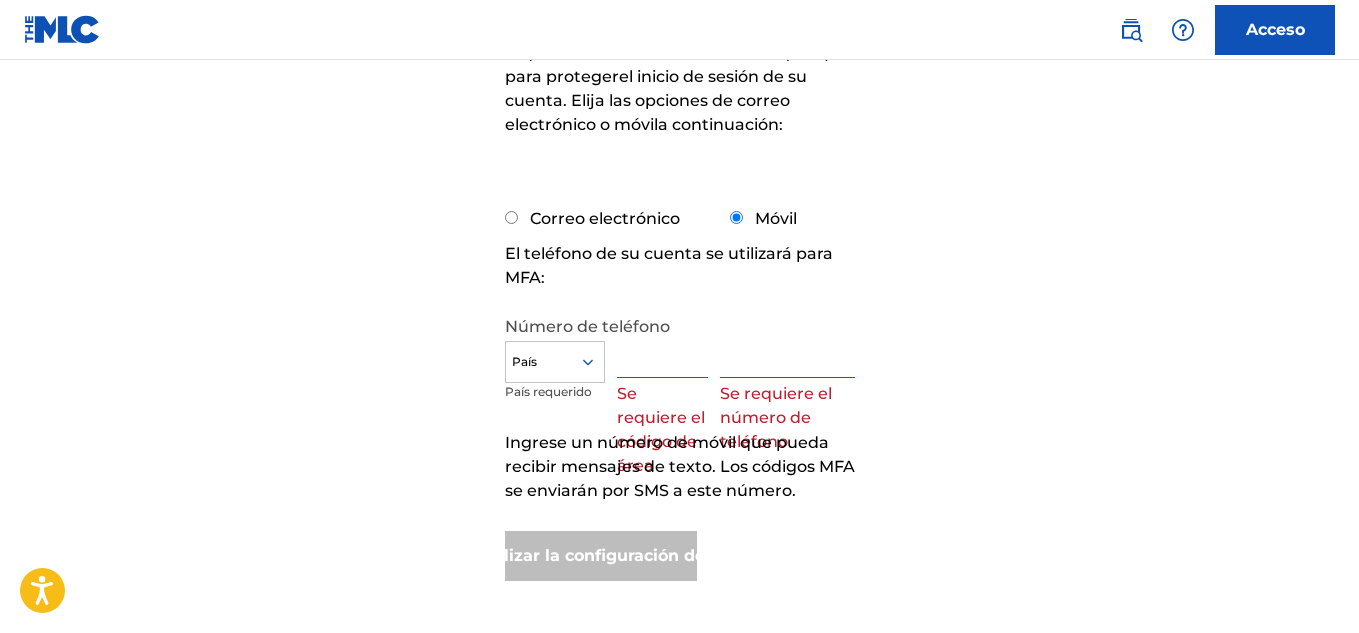click on "Correo electrónico" at bounding box center (592, 218) 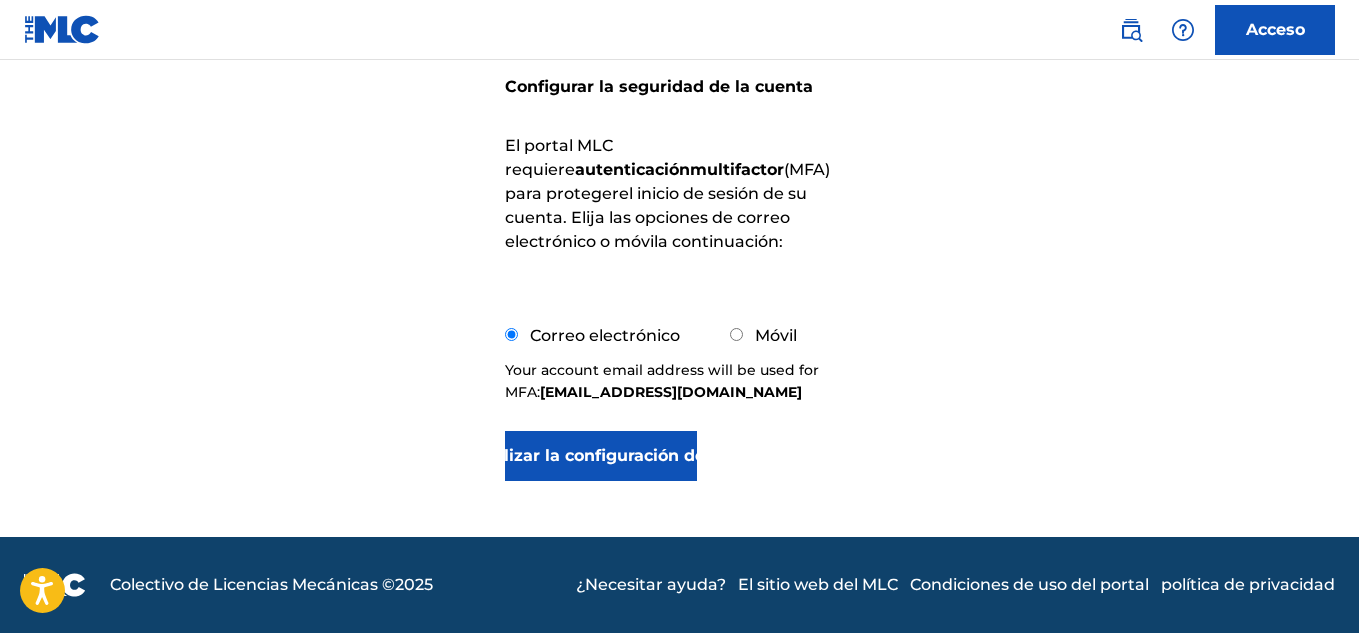 scroll, scrollTop: 223, scrollLeft: 0, axis: vertical 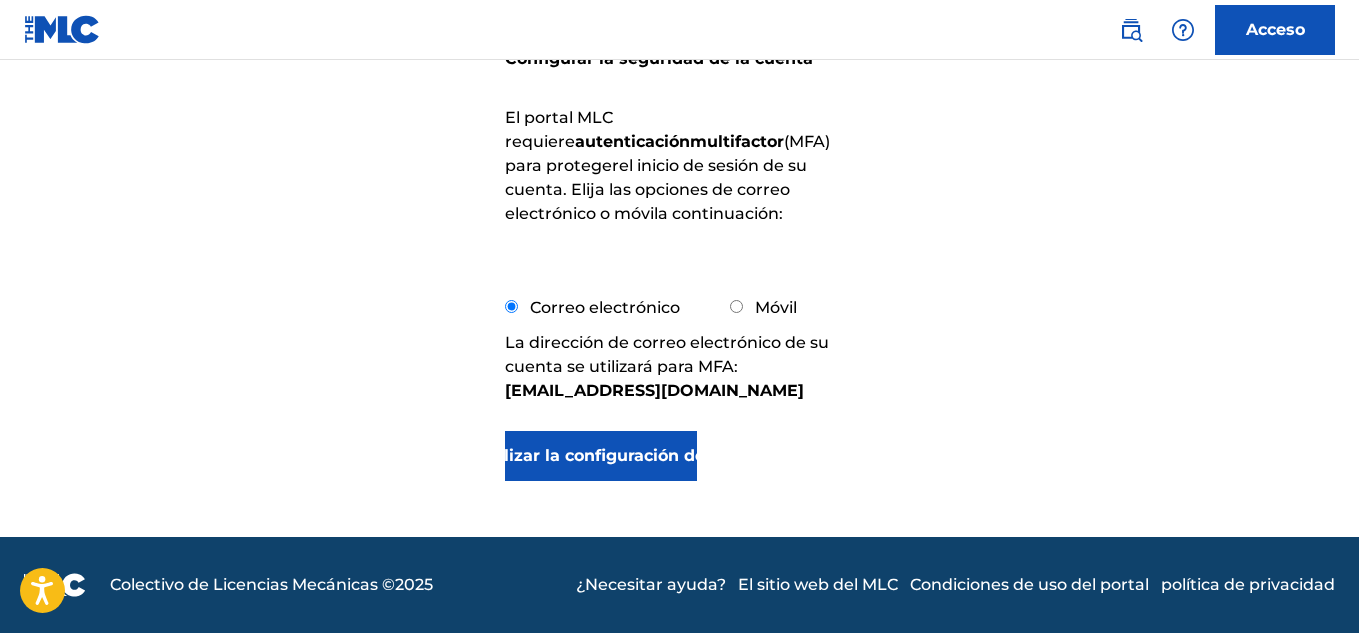 click on "Actualizar la configuración de MFA" at bounding box center (601, 455) 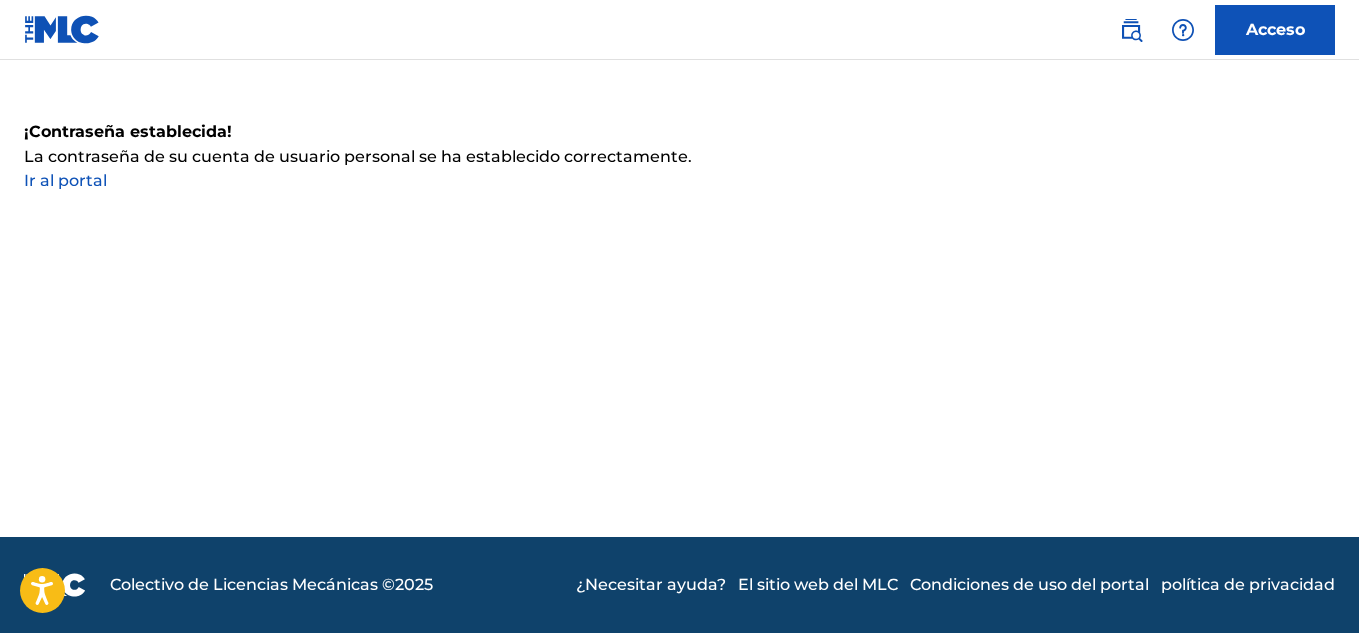 click on "Ir al portal" at bounding box center (65, 180) 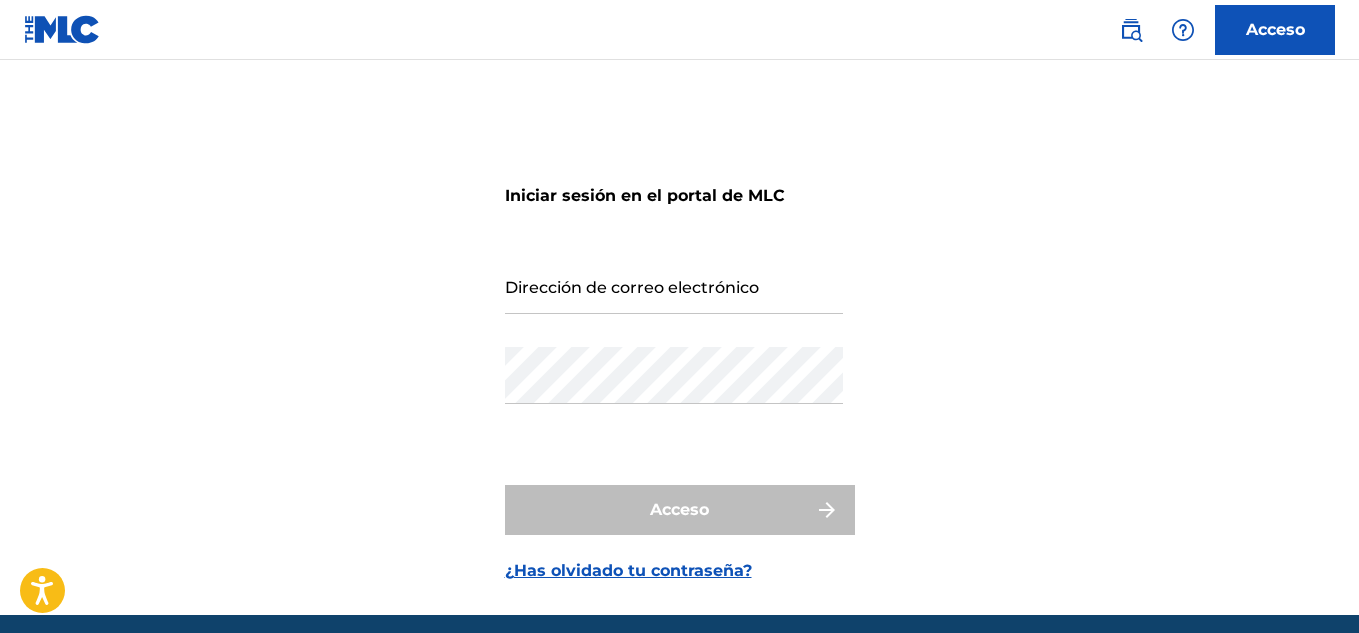 click on "Dirección de correo electrónico" at bounding box center (674, 285) 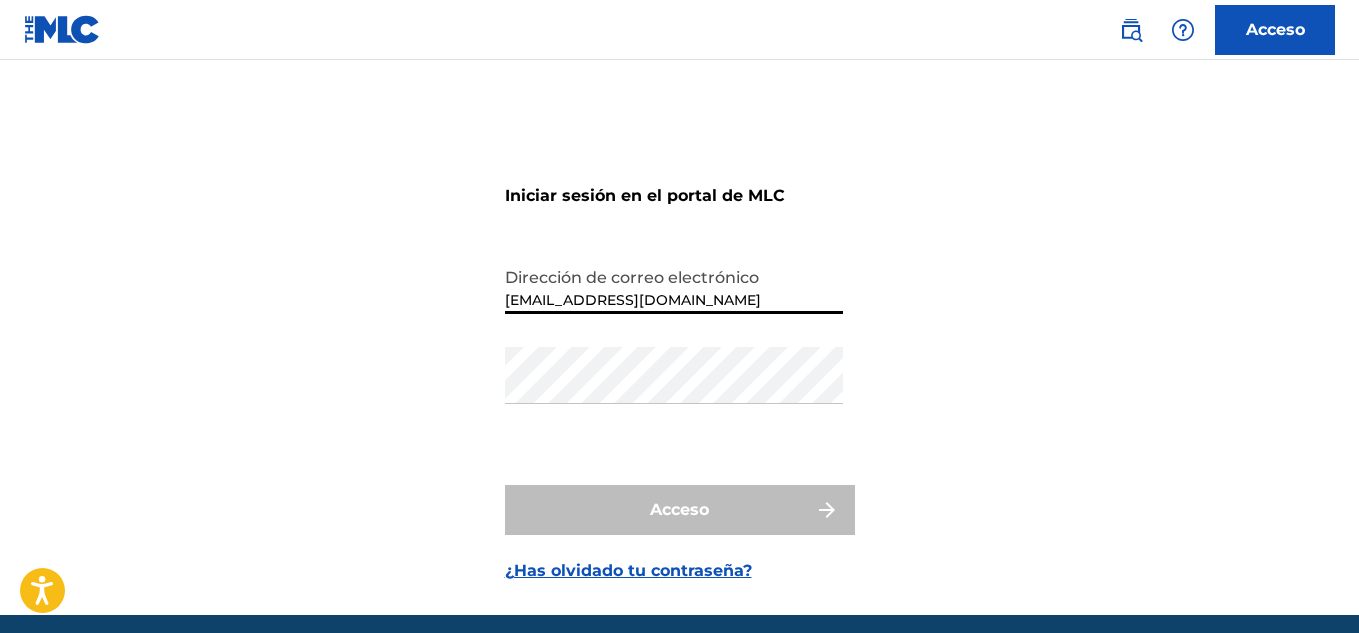 type on "[EMAIL_ADDRESS][DOMAIN_NAME]" 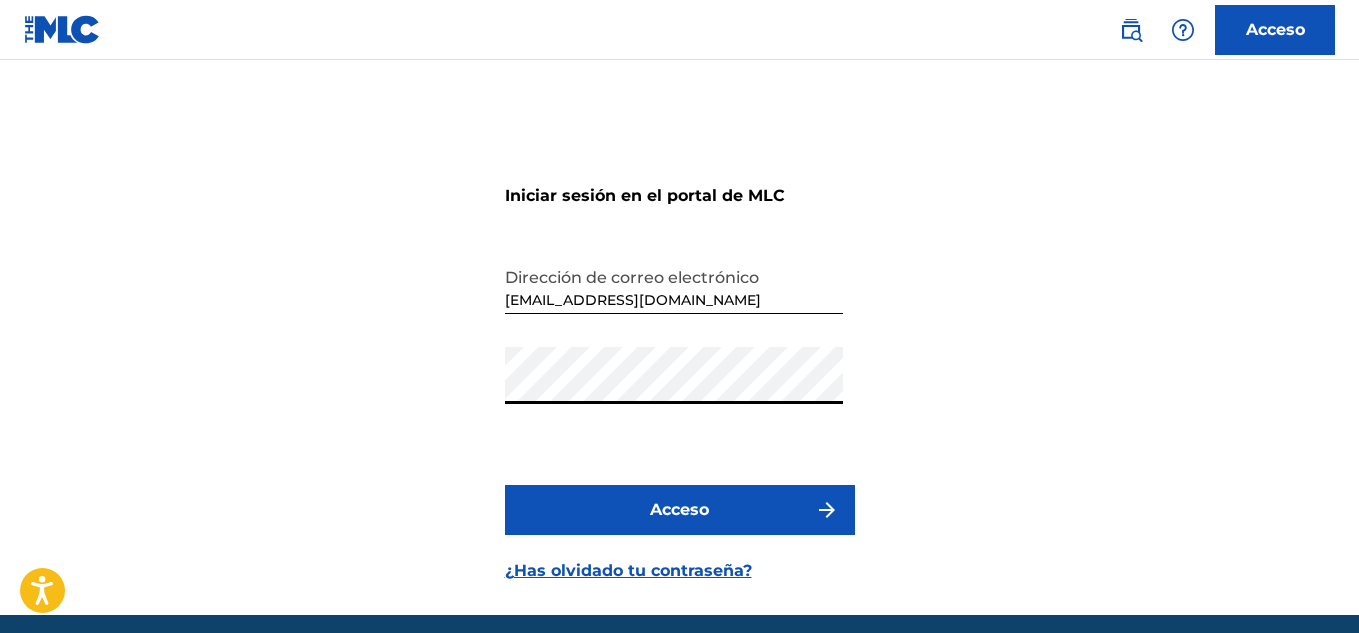 click on "Acceso" at bounding box center [680, 510] 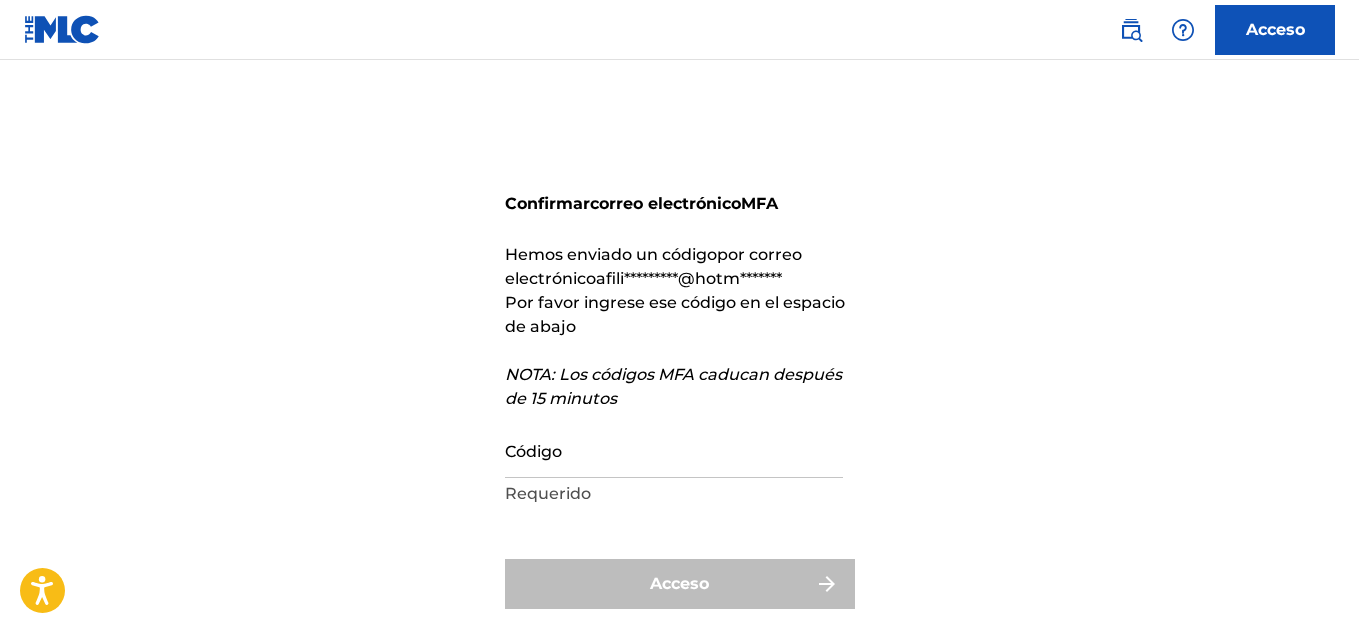 click on "Requerido" at bounding box center [548, 493] 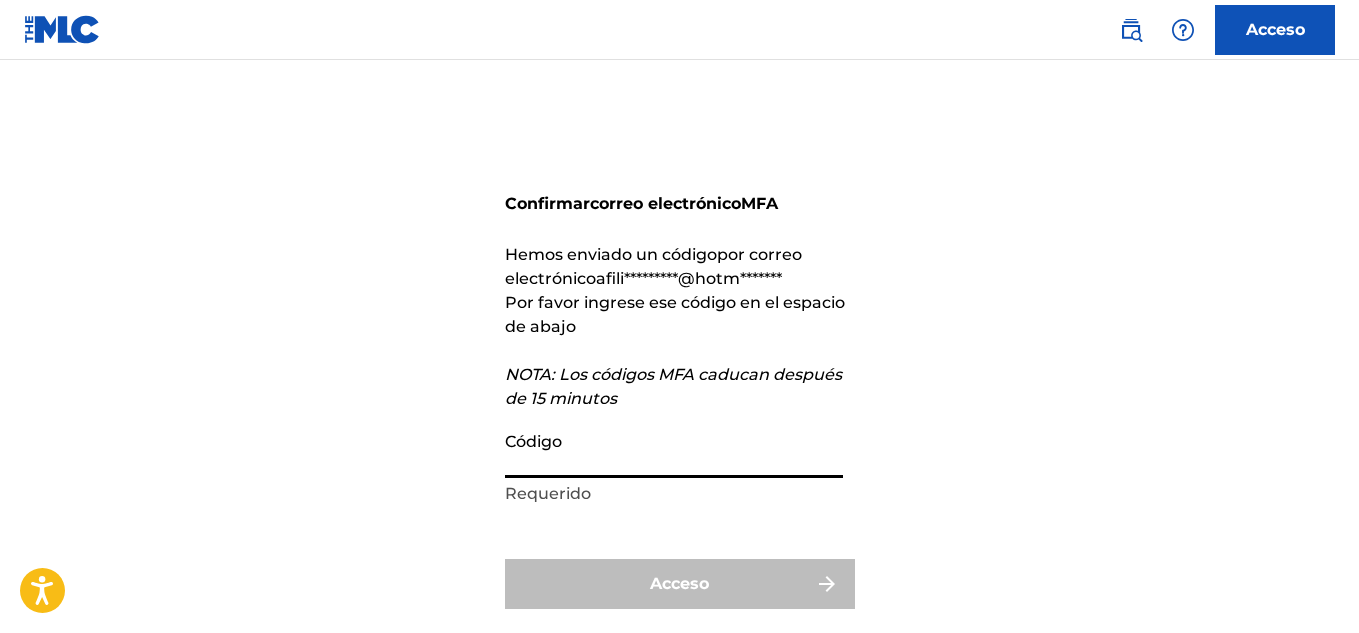 paste on "459767" 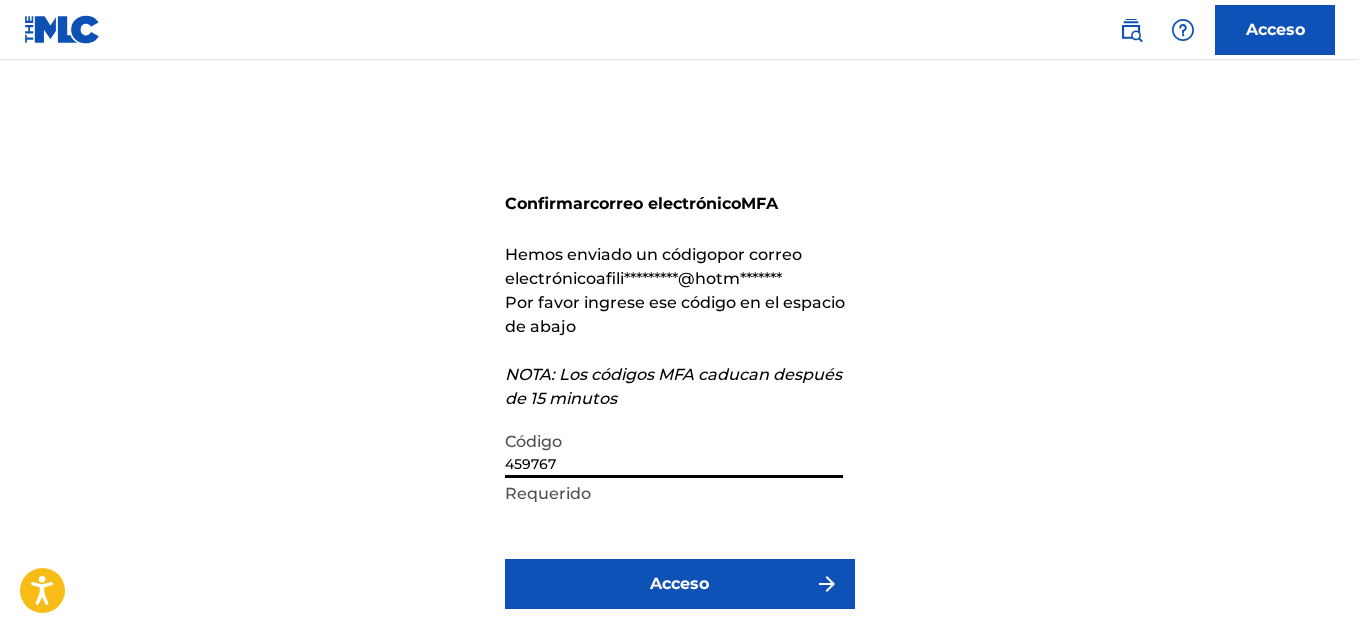 type on "459767" 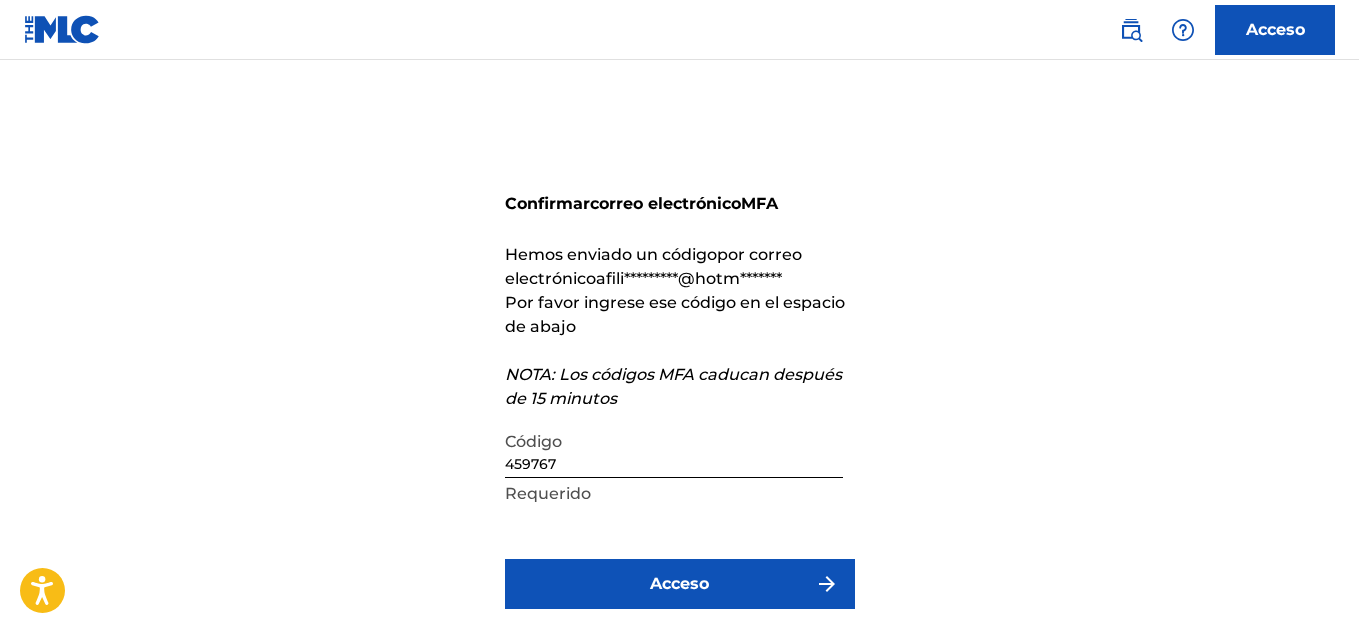 click on "Acceso" at bounding box center (679, 583) 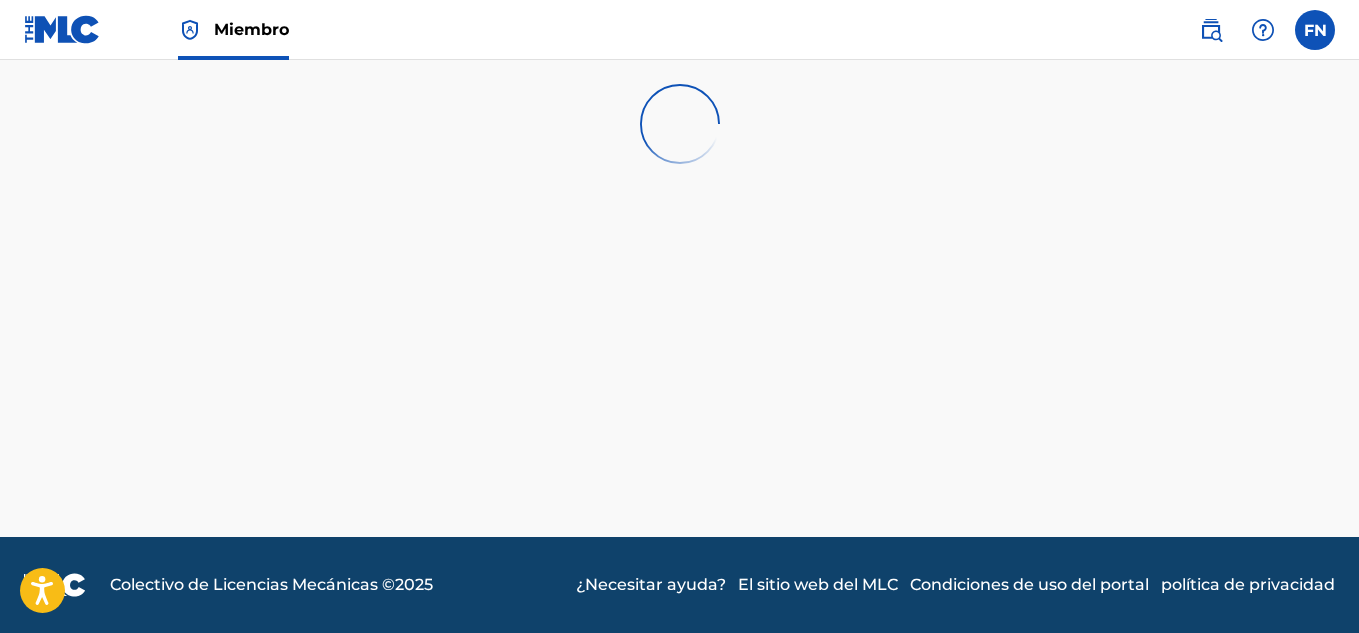 scroll, scrollTop: 0, scrollLeft: 0, axis: both 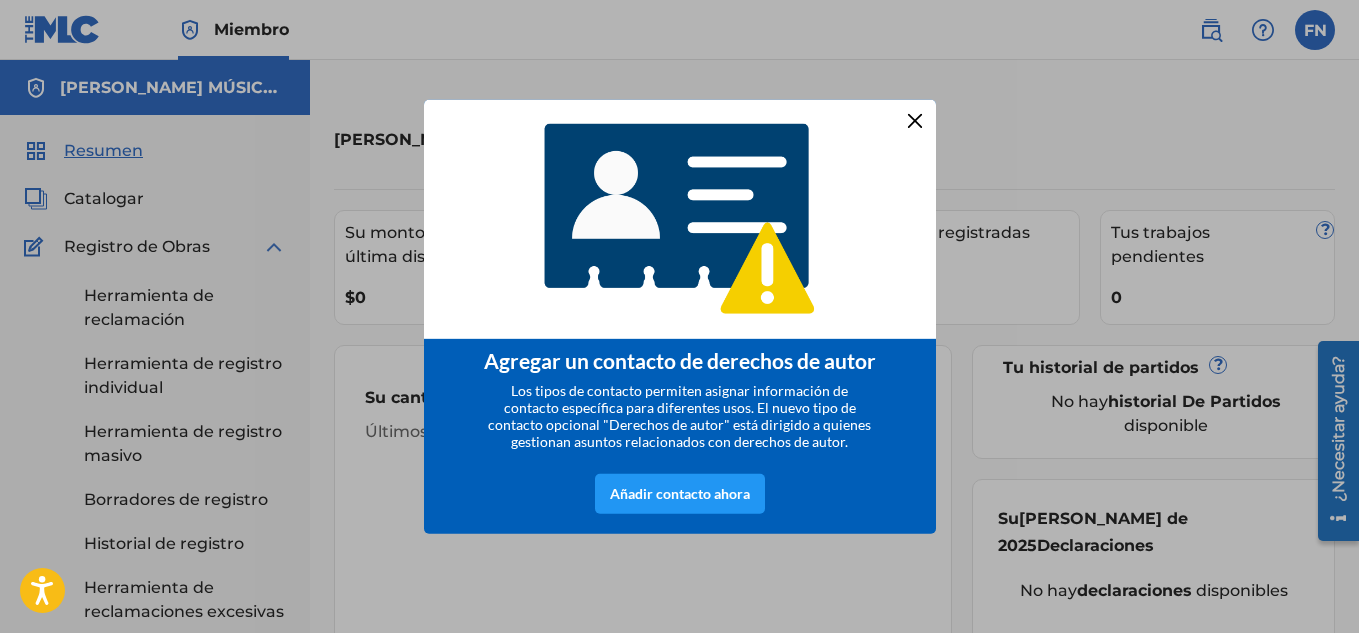 click at bounding box center [914, 120] 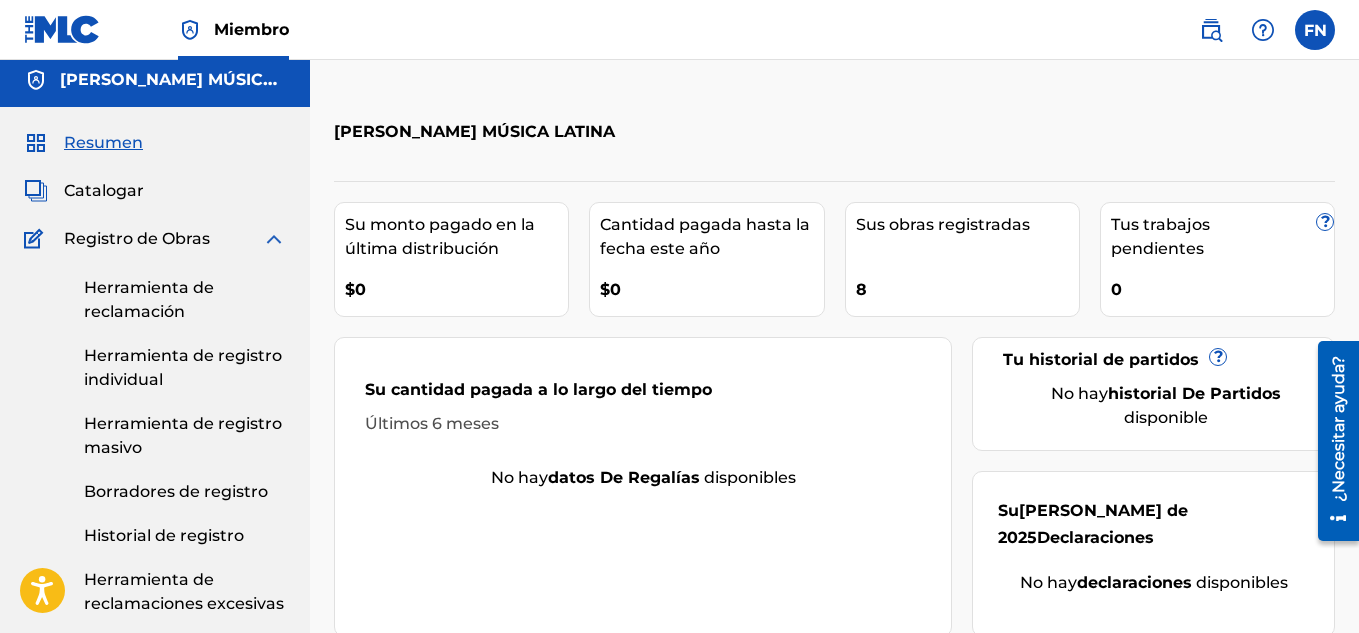 scroll, scrollTop: 0, scrollLeft: 0, axis: both 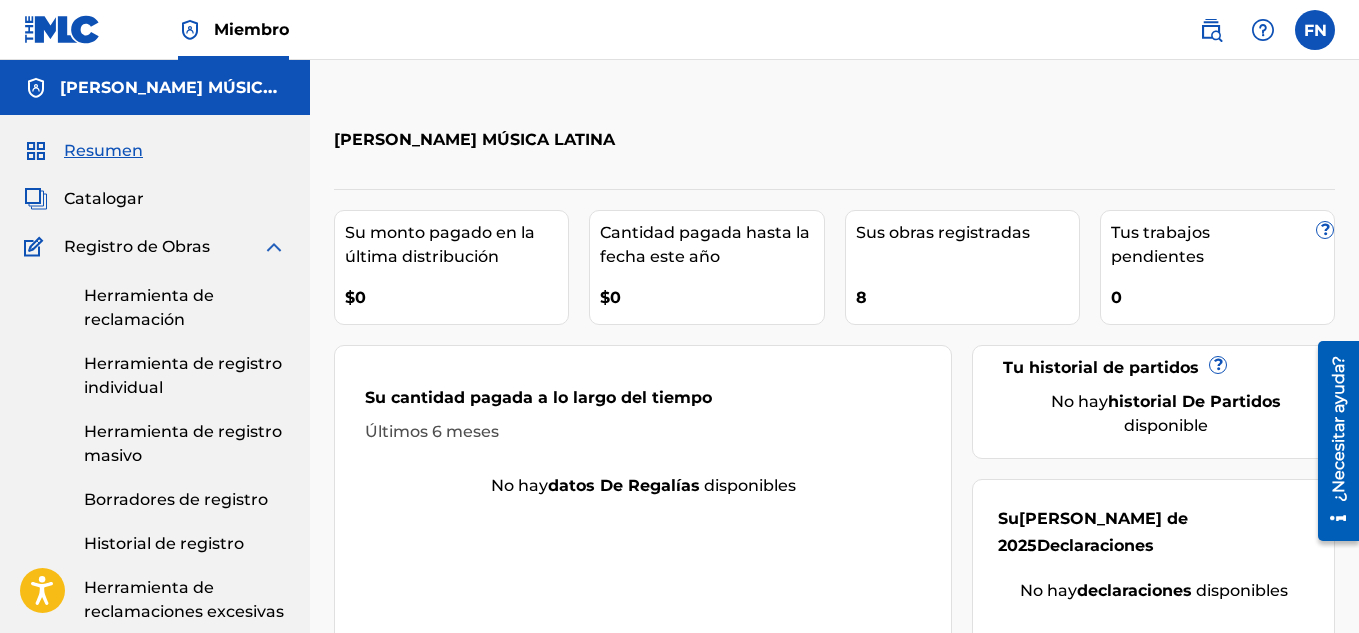 click at bounding box center [1315, 30] 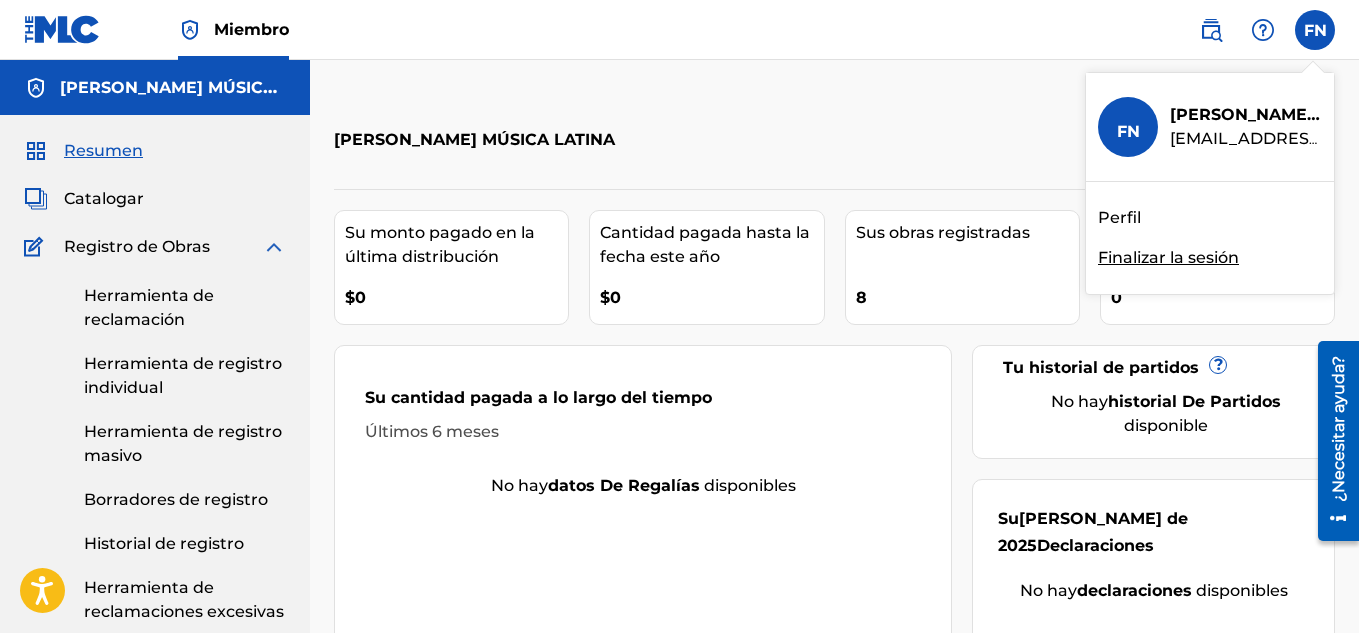 click on "NERY MÚSICA LATINA Su monto pagado en la última distribución   $0 Cantidad pagada hasta la fecha este año   $0 Sus obras registradas   8 Tus trabajos pendientes   ? 0 Tu historial de partidos ? No hay  historial de partidos    disponible Su cantidad pagada a lo largo del tiempo Últimos 6 meses No hay  datos de regalías    disponibles Su Julio de 2025 Declaraciones No hay  declaraciones    disponibles" at bounding box center [834, 747] 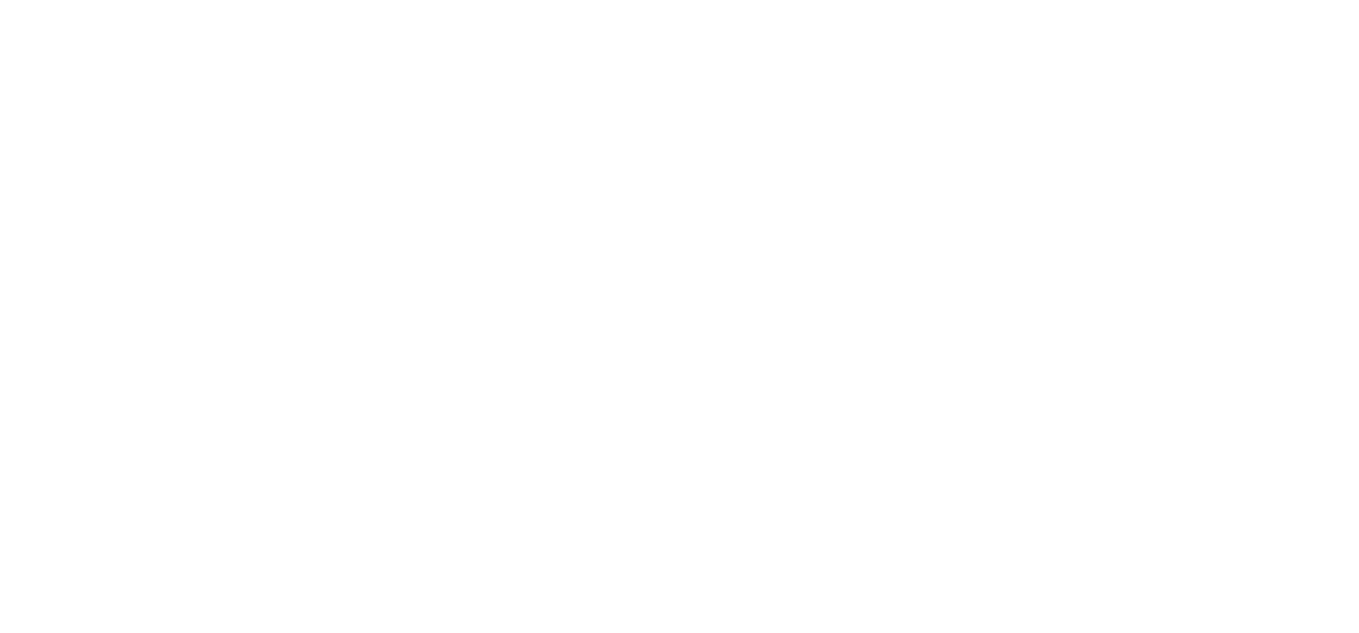 scroll, scrollTop: 0, scrollLeft: 0, axis: both 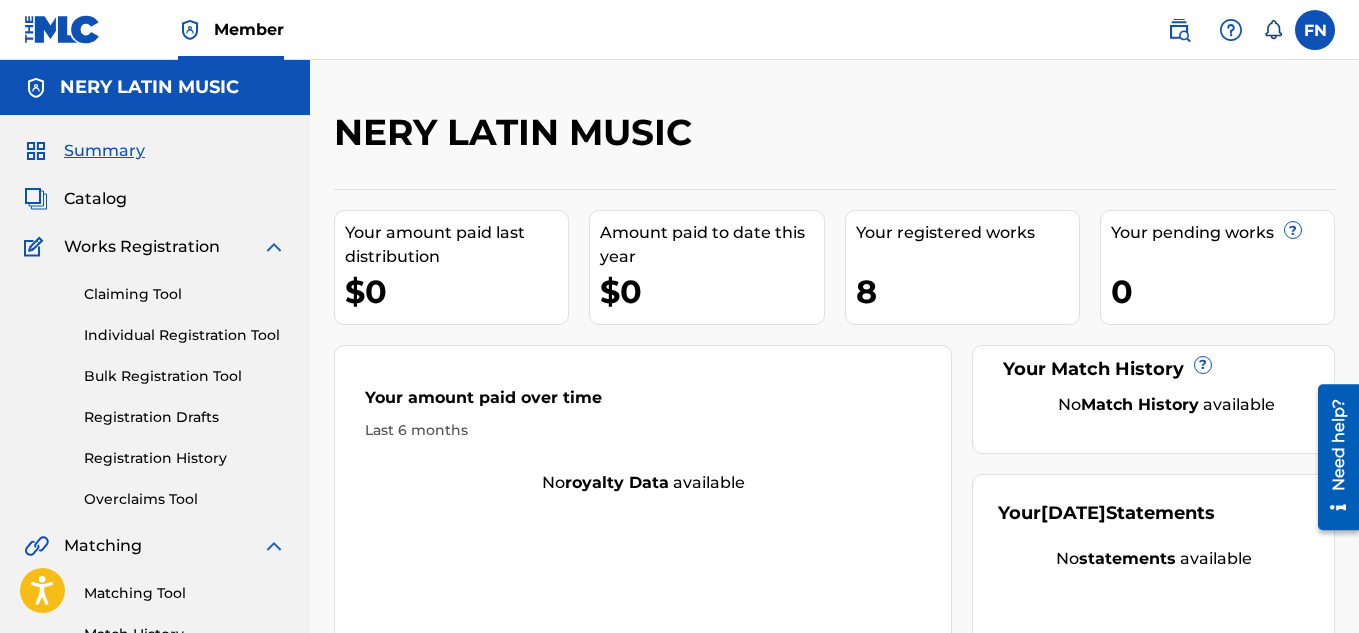 click on "NERY LATIN MUSIC" at bounding box center (149, 87) 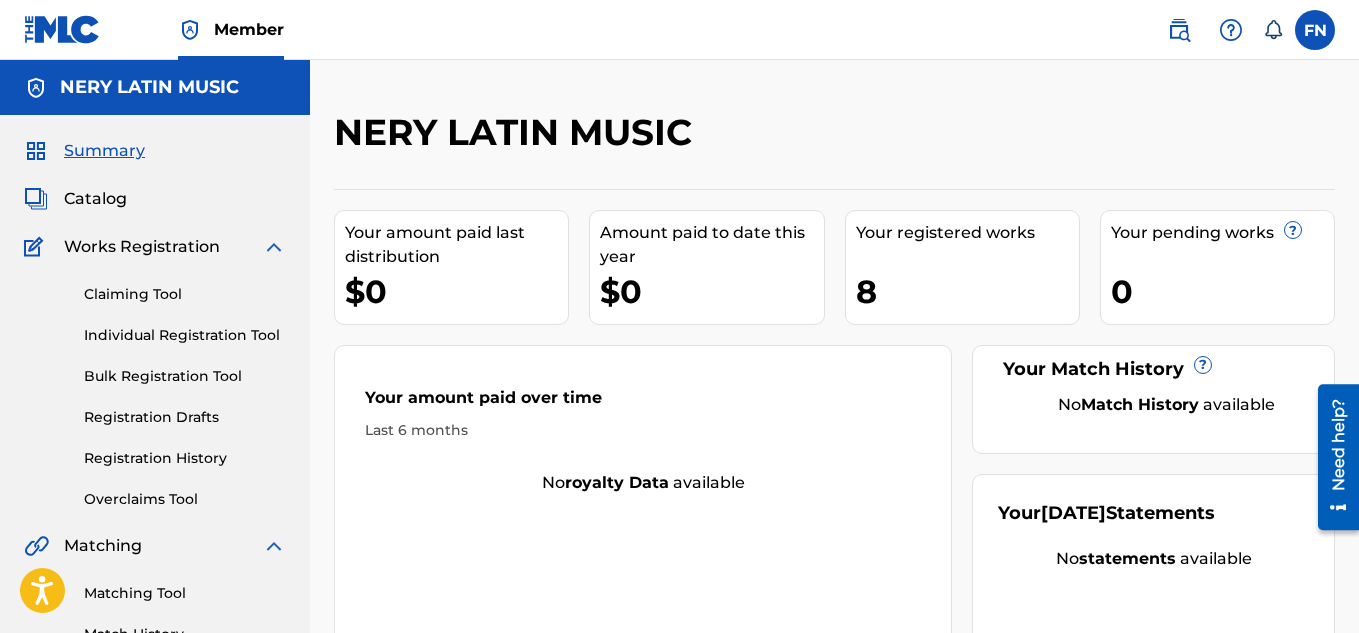 click on "Summary Catalog Works Registration Claiming Tool Individual Registration Tool Bulk Registration Tool Registration Drafts Registration History Overclaims Tool Matching Matching Tool Match History Royalties Summary Statements Annual Statements Rate Sheets Member Settings Banking Information Member Information User Permissions Contact Information Member Benefits" at bounding box center [155, 629] 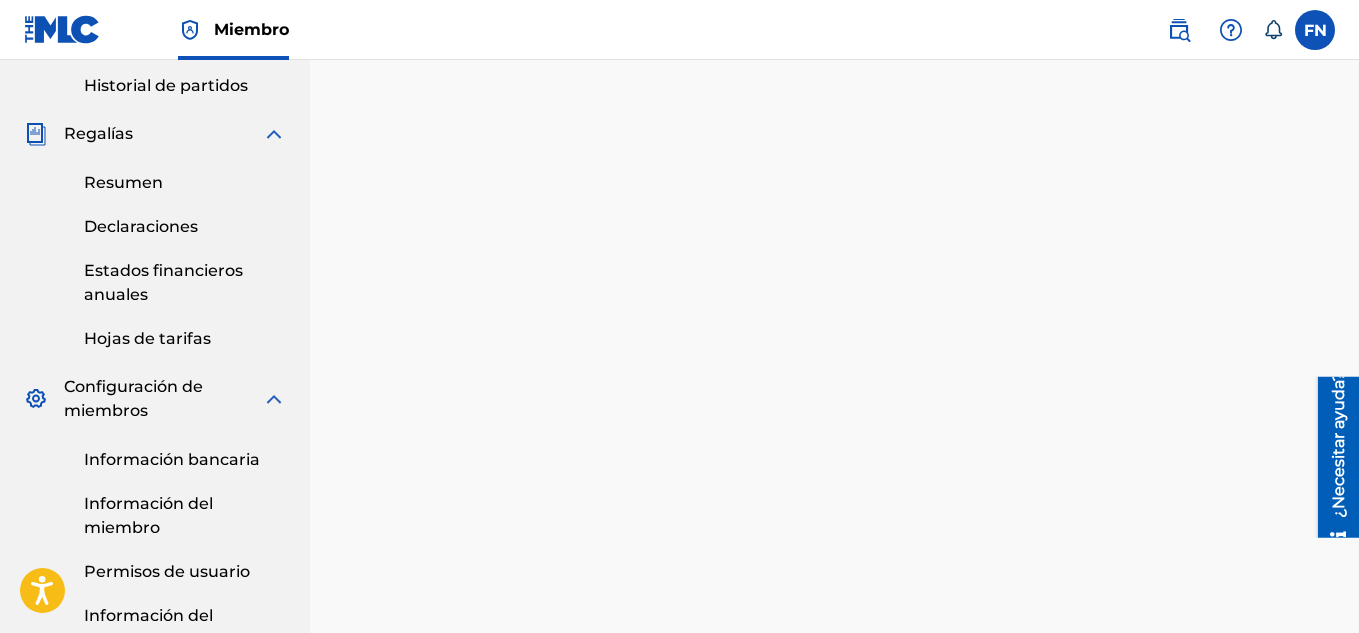 scroll, scrollTop: 700, scrollLeft: 0, axis: vertical 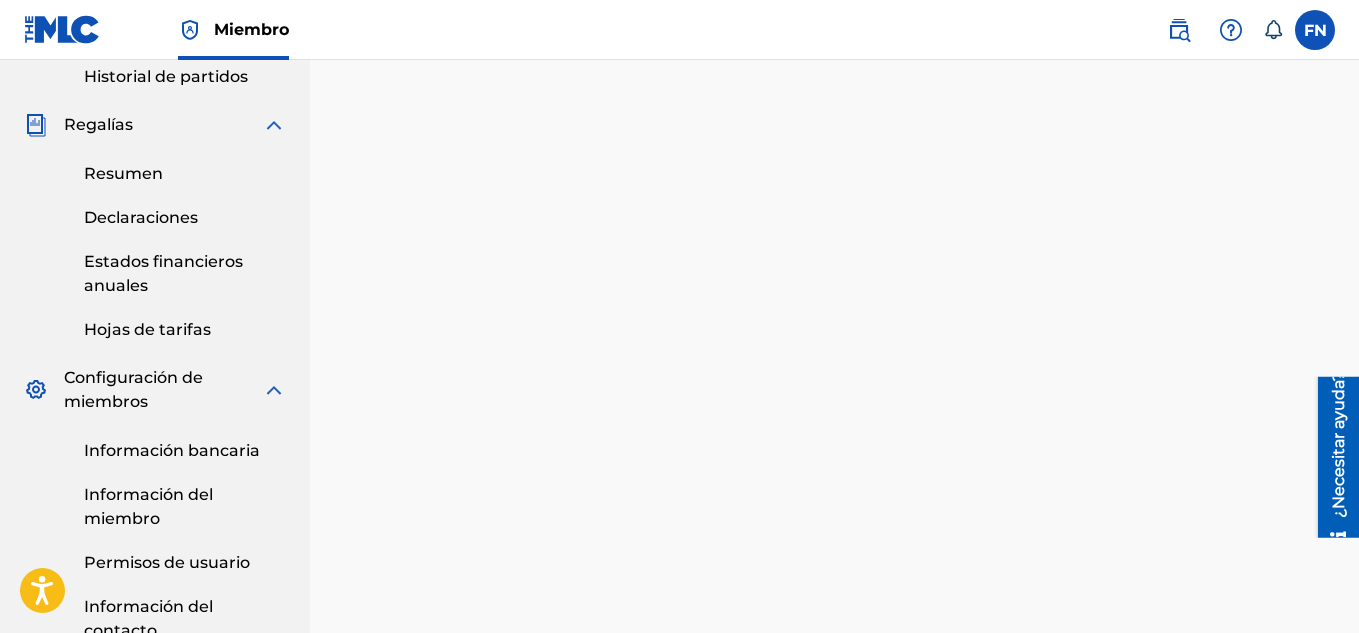 click on "Estados financieros anuales" at bounding box center [163, 273] 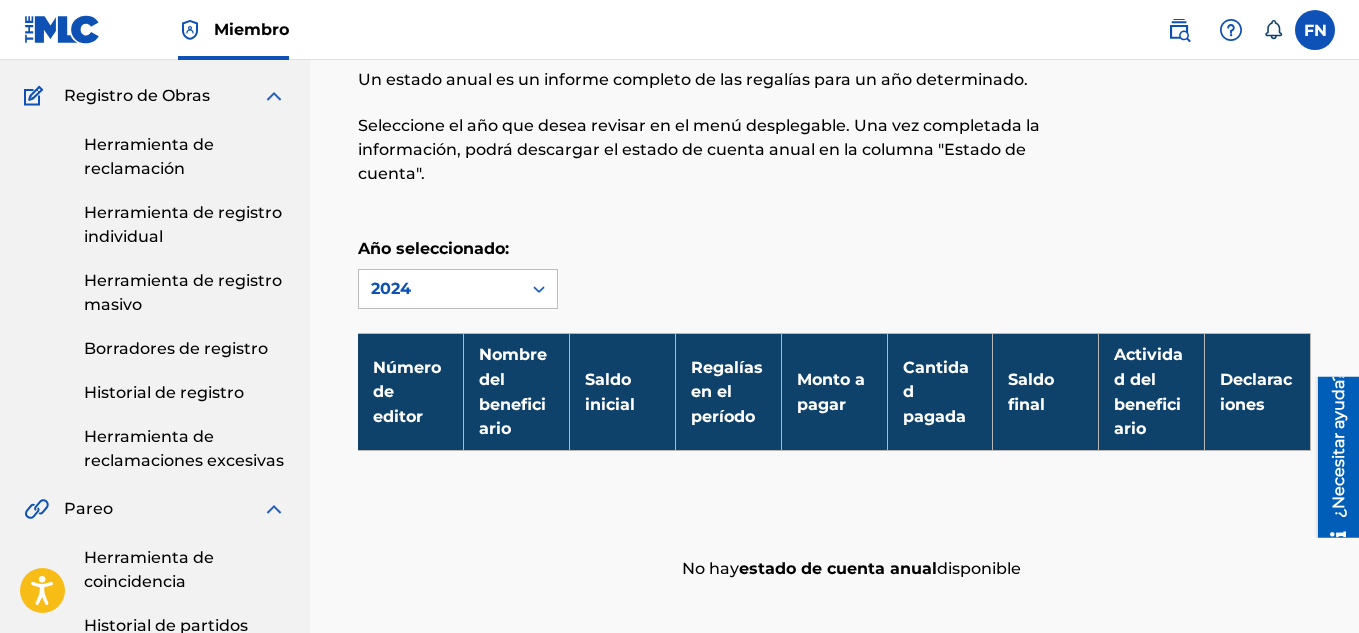 scroll, scrollTop: 200, scrollLeft: 0, axis: vertical 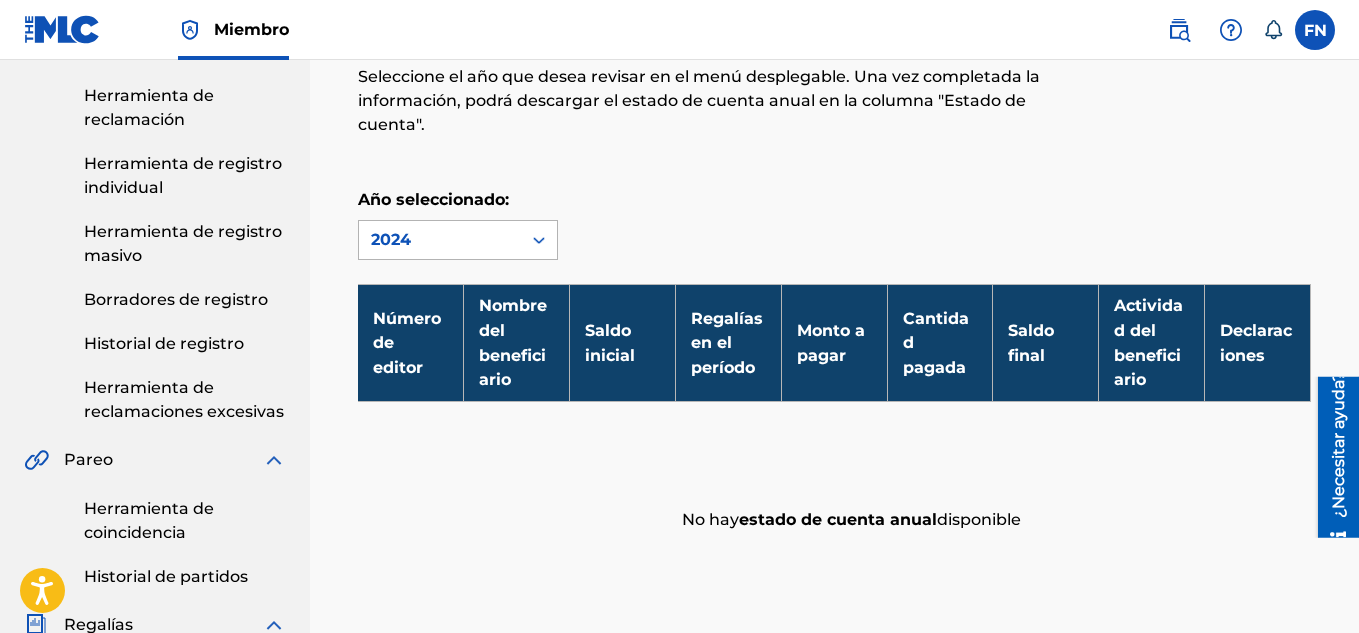 click at bounding box center [539, 240] 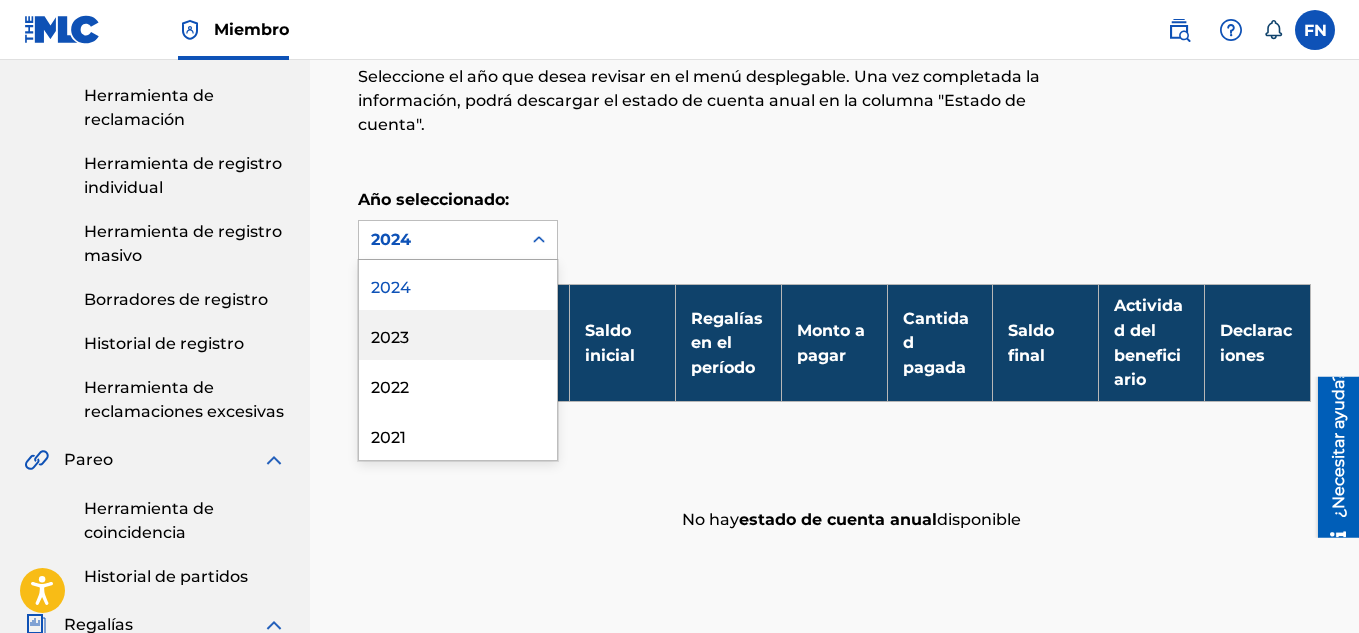 click on "2023" at bounding box center [458, 335] 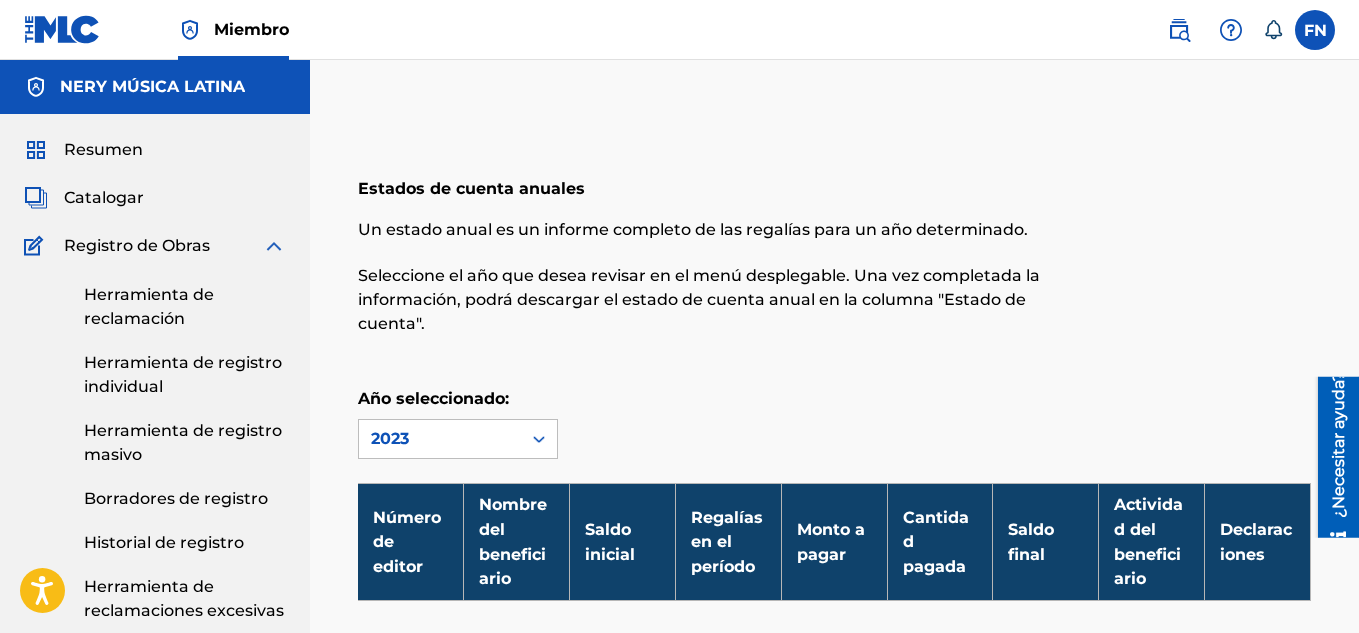 scroll, scrollTop: 0, scrollLeft: 0, axis: both 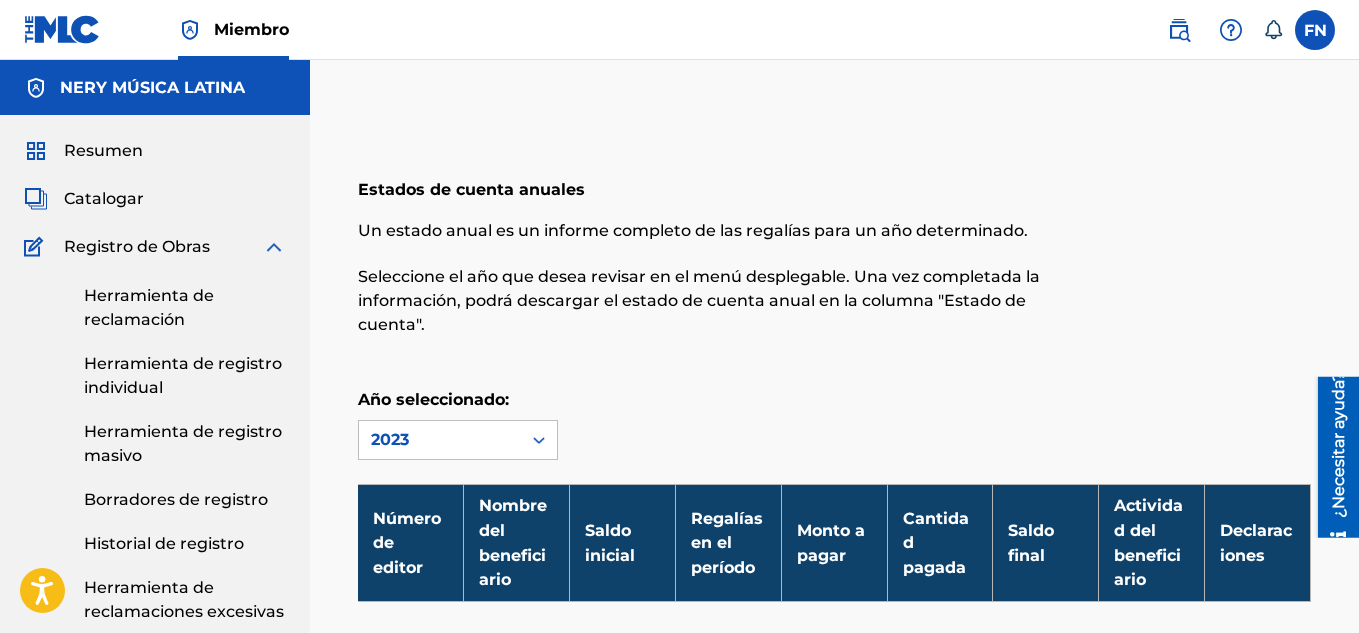click on "Año seleccionado: Opción 2023, seleccionada. 2023" at bounding box center (458, 424) 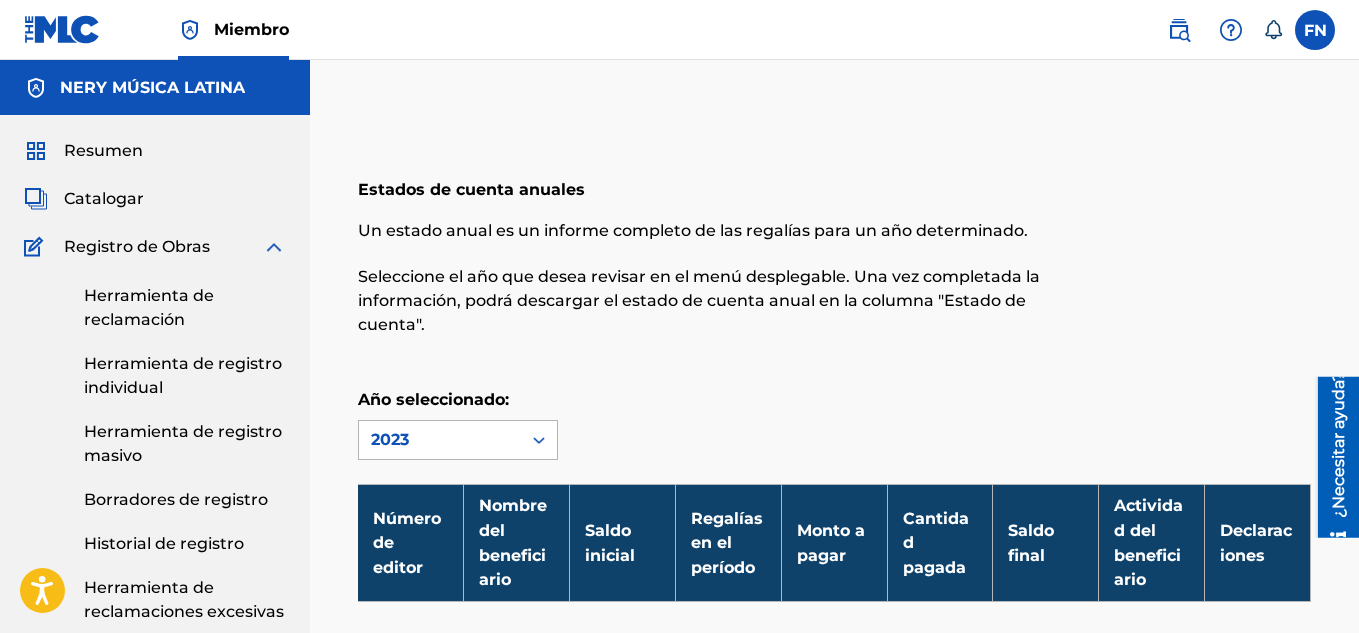 scroll, scrollTop: 4, scrollLeft: 0, axis: vertical 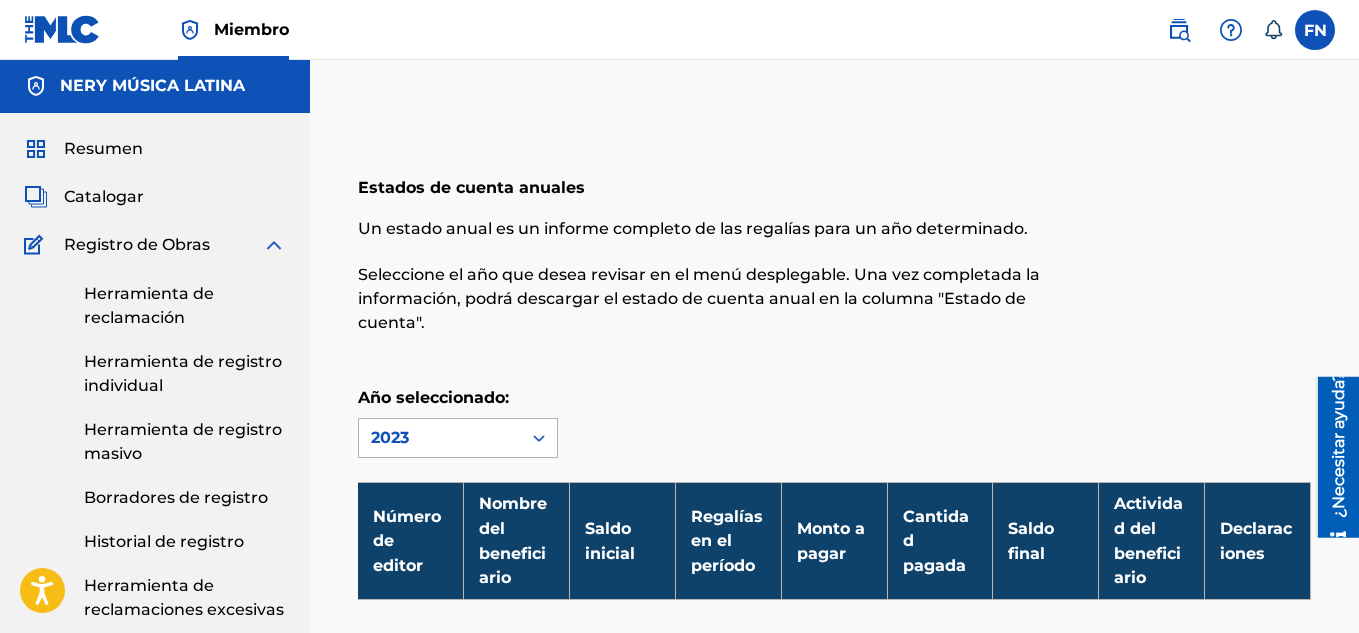 click on "2023" at bounding box center [440, 438] 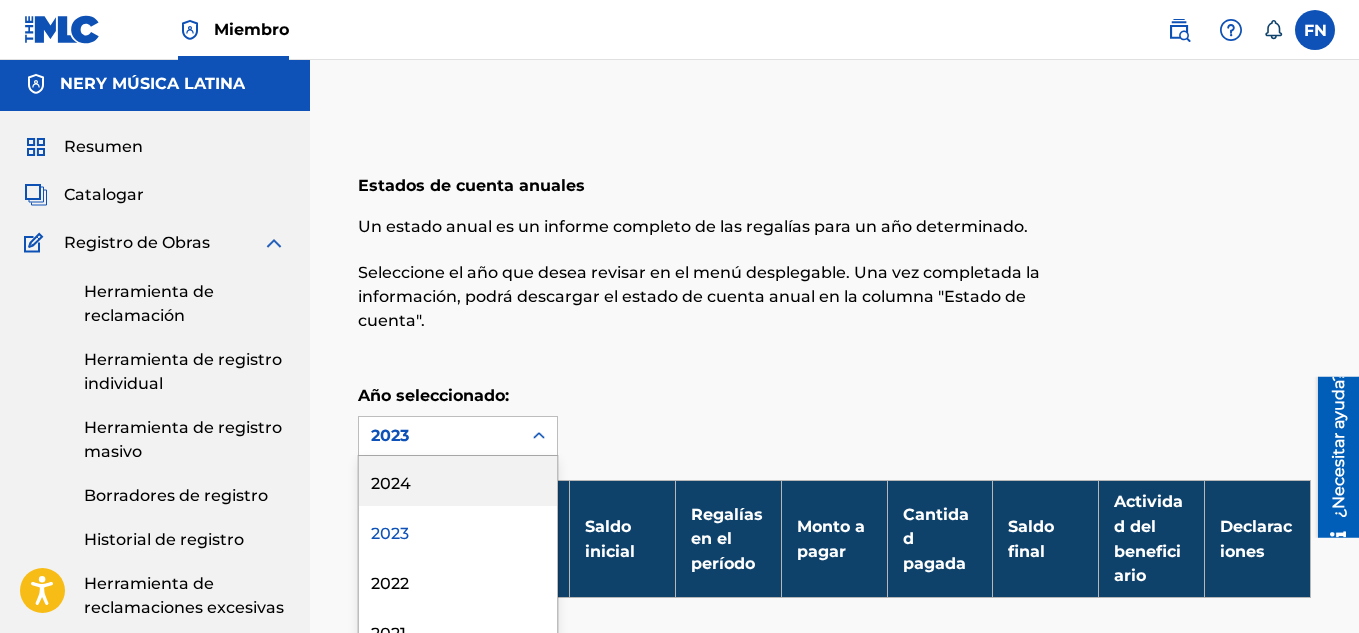 click on "2024" at bounding box center (458, 481) 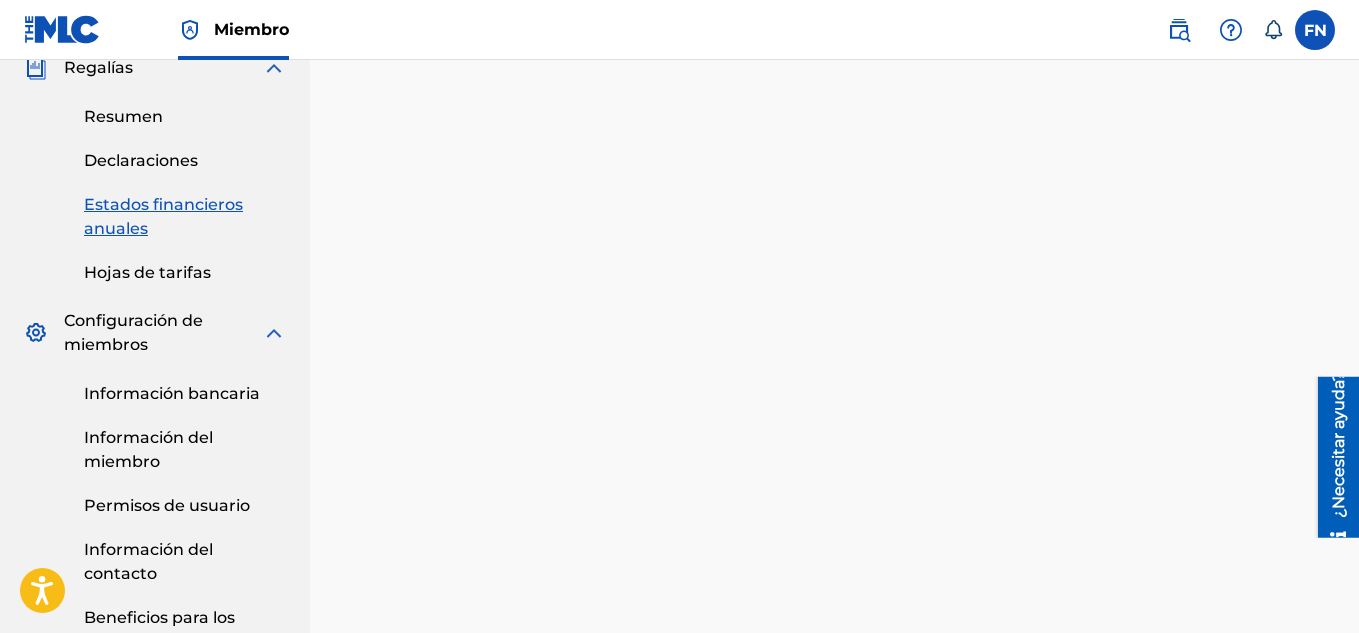 scroll, scrollTop: 800, scrollLeft: 0, axis: vertical 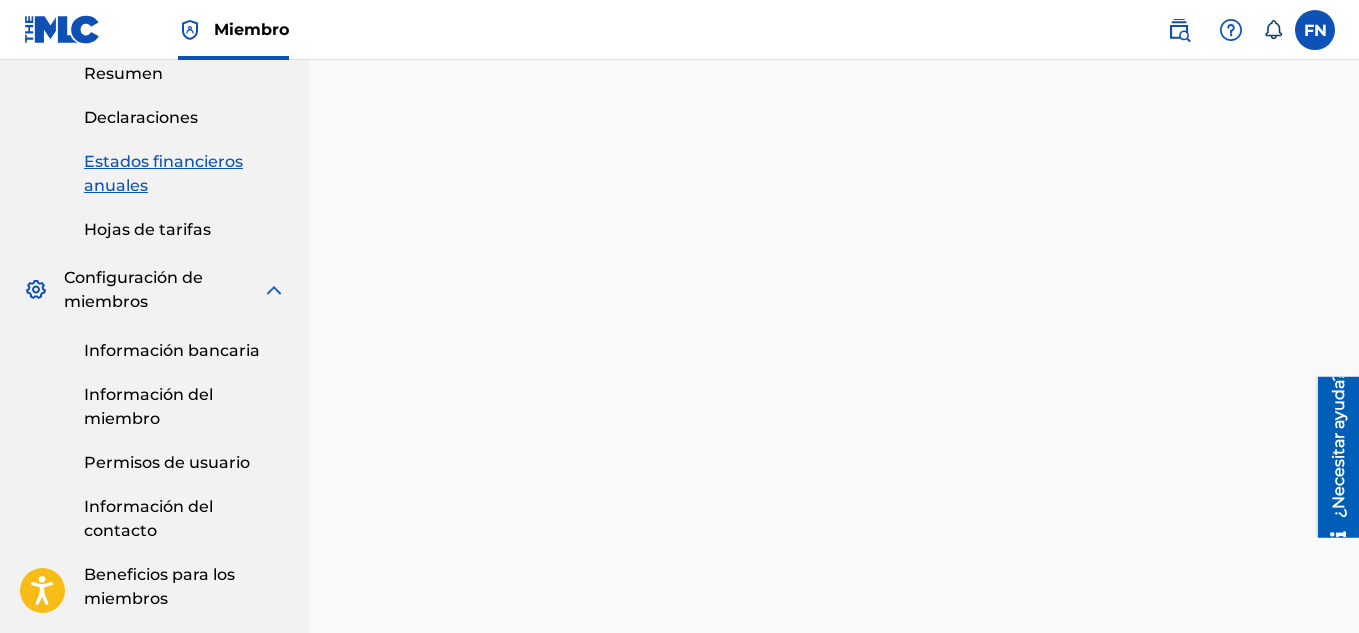 click on "Información bancaria" at bounding box center [172, 350] 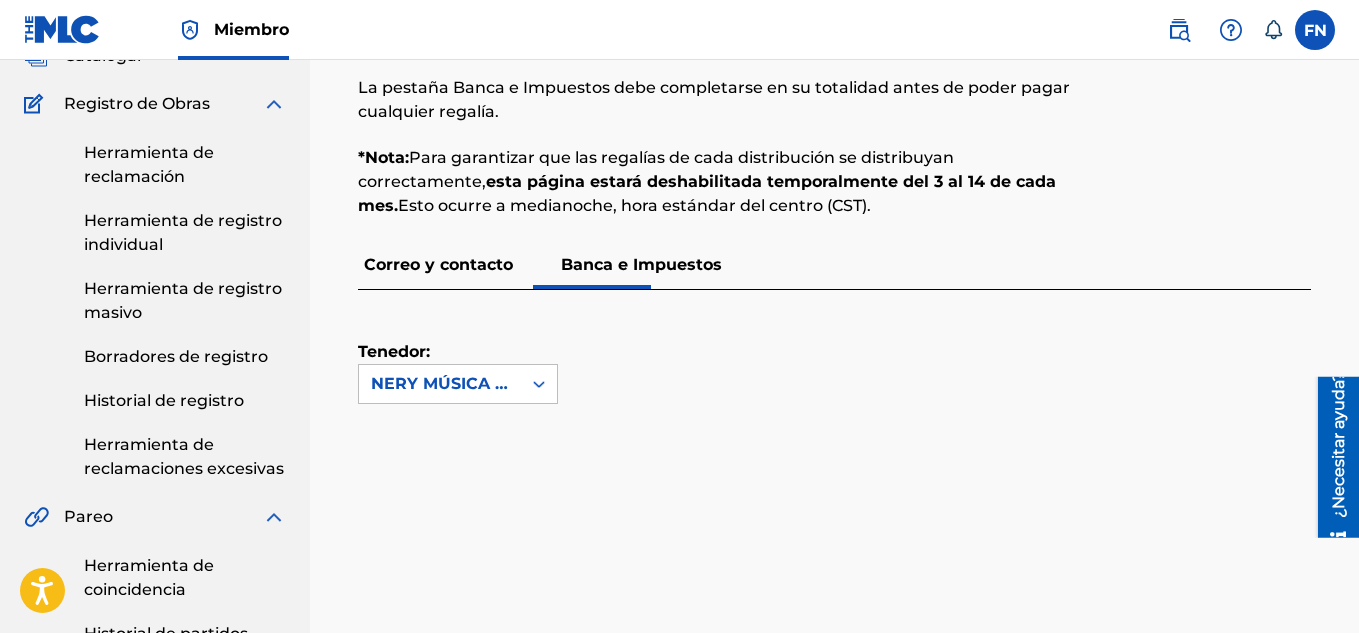 scroll, scrollTop: 138, scrollLeft: 0, axis: vertical 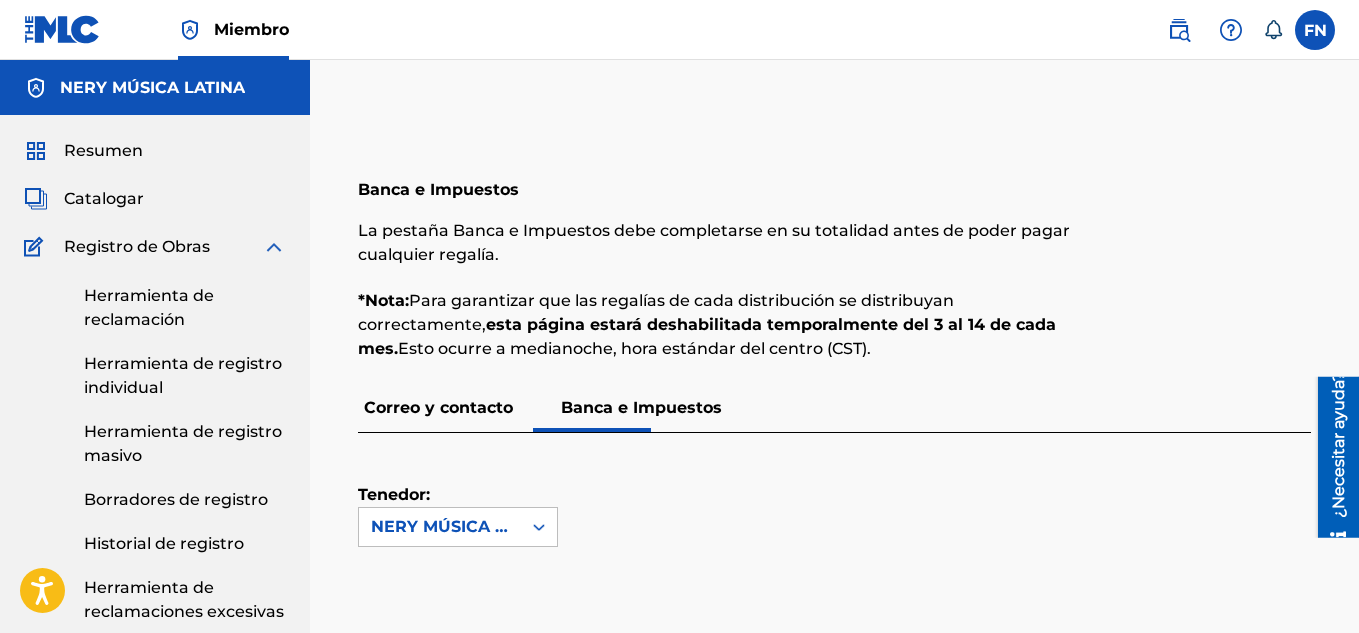 click on "NERY MÚSICA LATINA" at bounding box center (152, 87) 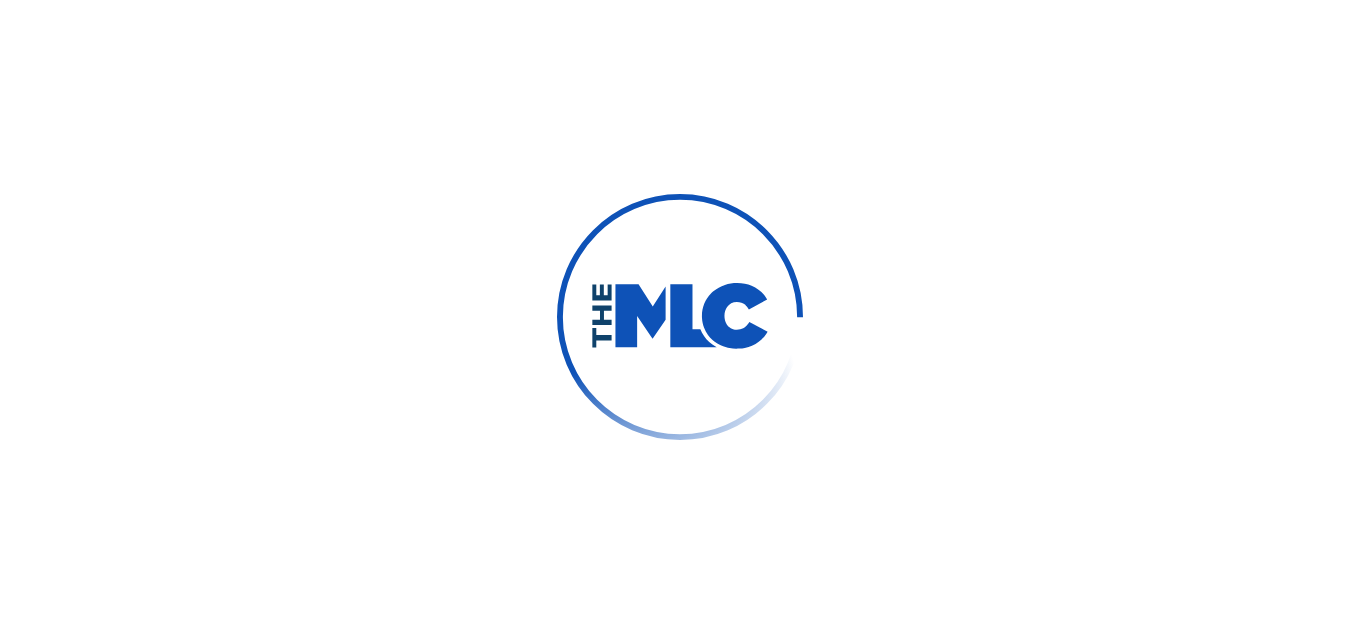 scroll, scrollTop: 0, scrollLeft: 0, axis: both 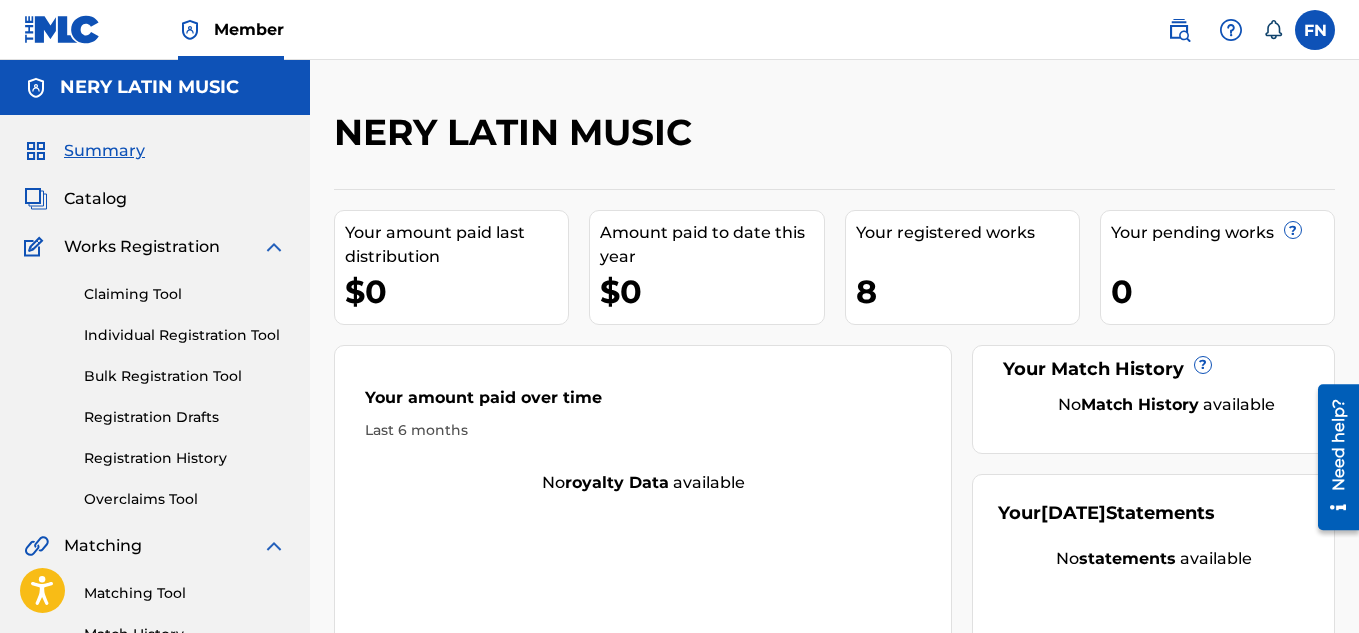 click on "Member" at bounding box center (231, 29) 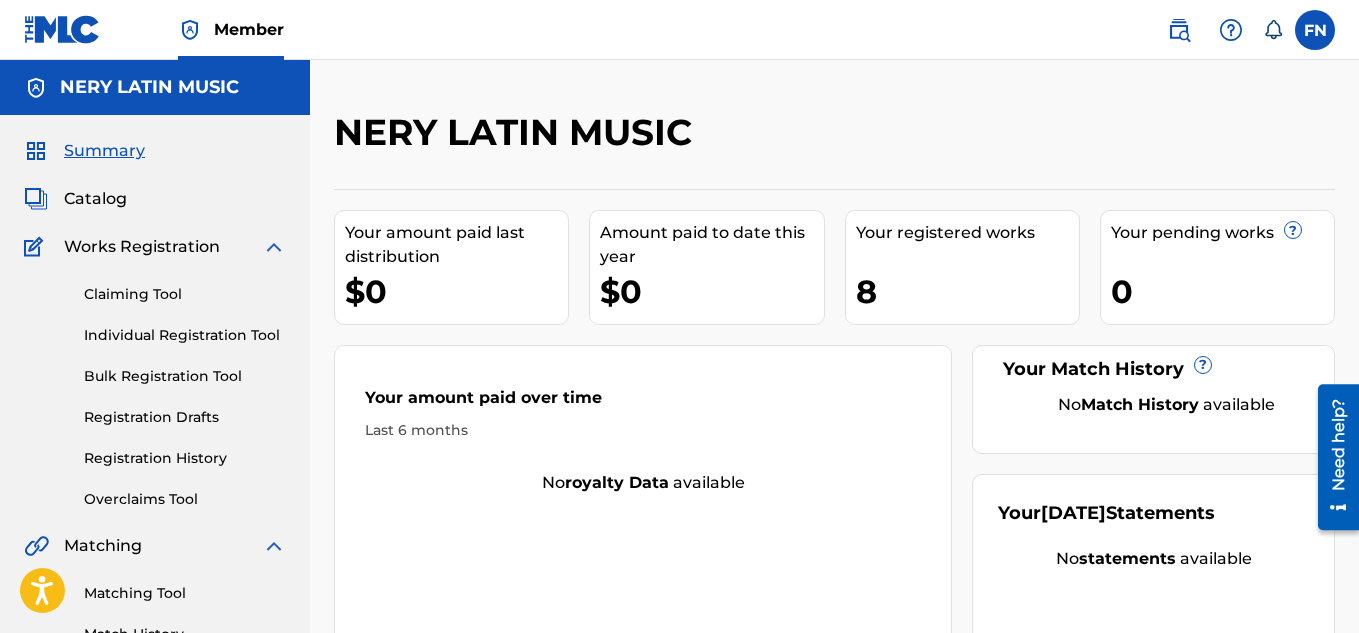 click at bounding box center [1315, 30] 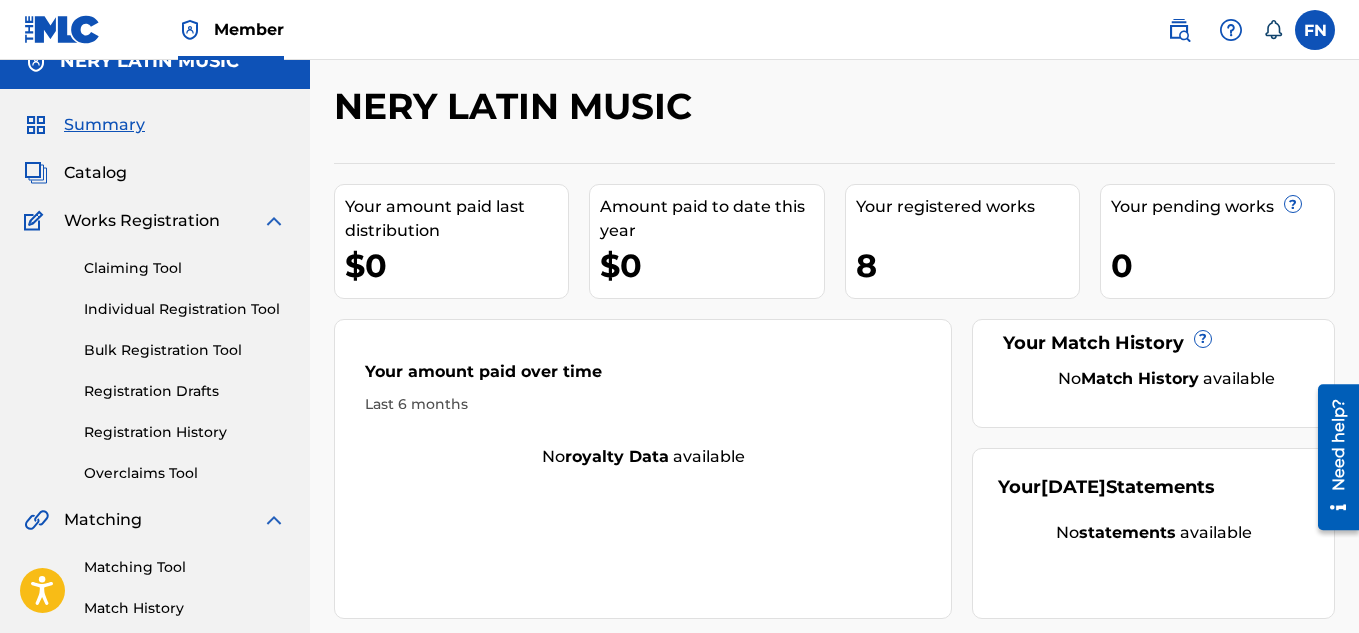 scroll, scrollTop: 100, scrollLeft: 0, axis: vertical 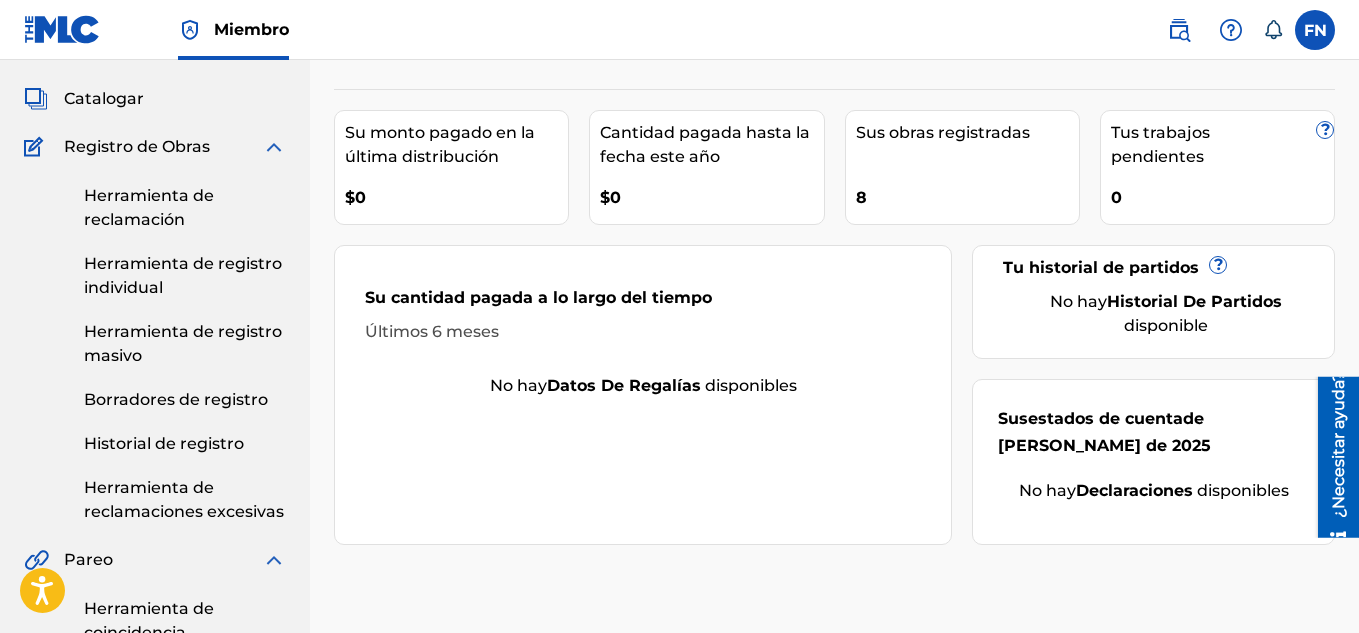 click on "Historial de registro" at bounding box center (164, 443) 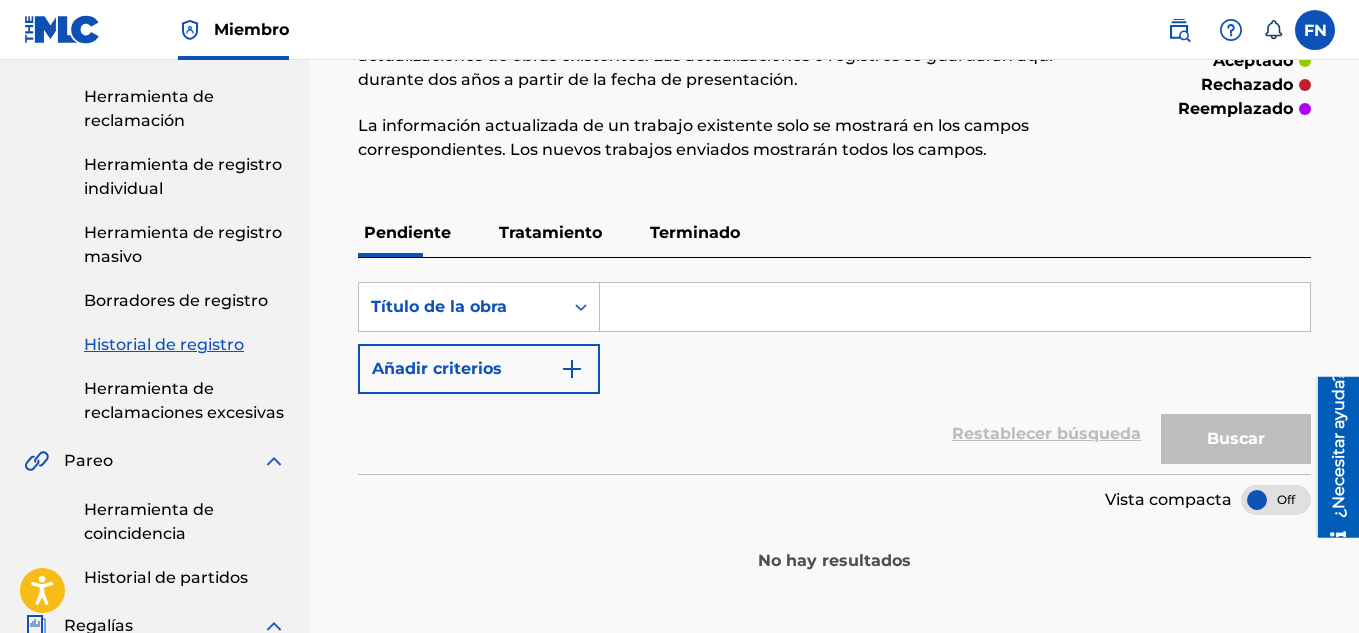 scroll, scrollTop: 200, scrollLeft: 0, axis: vertical 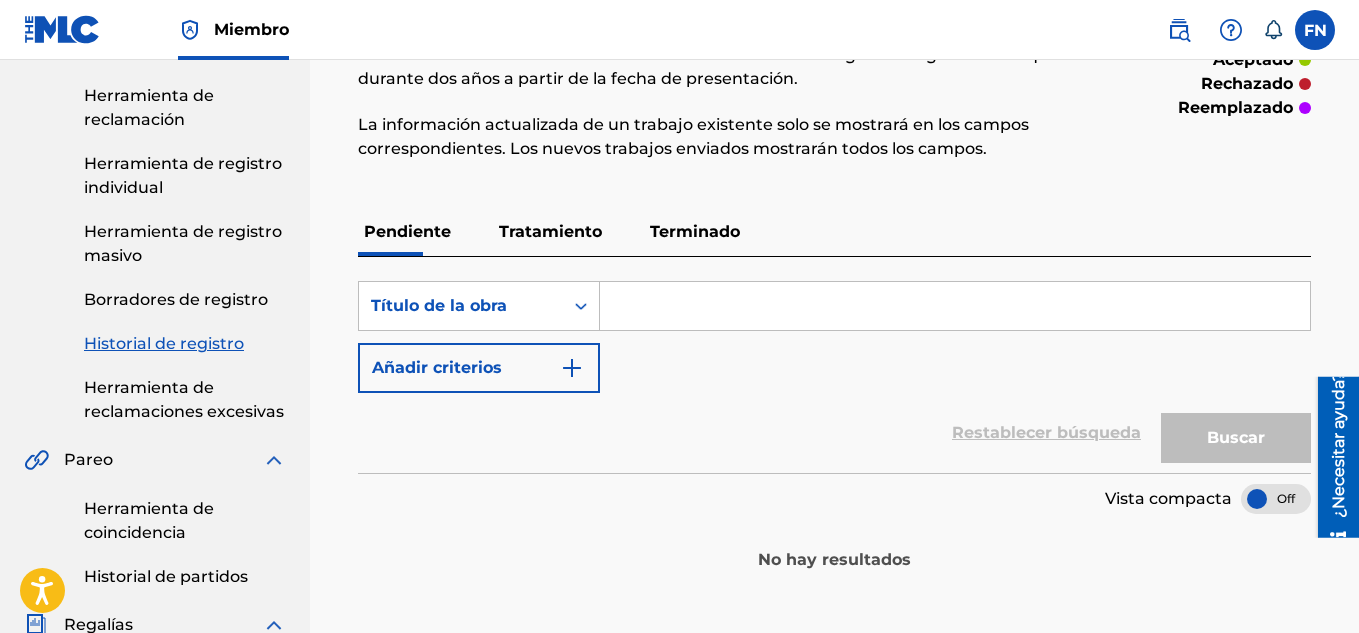 click on "Tratamiento" at bounding box center [550, 231] 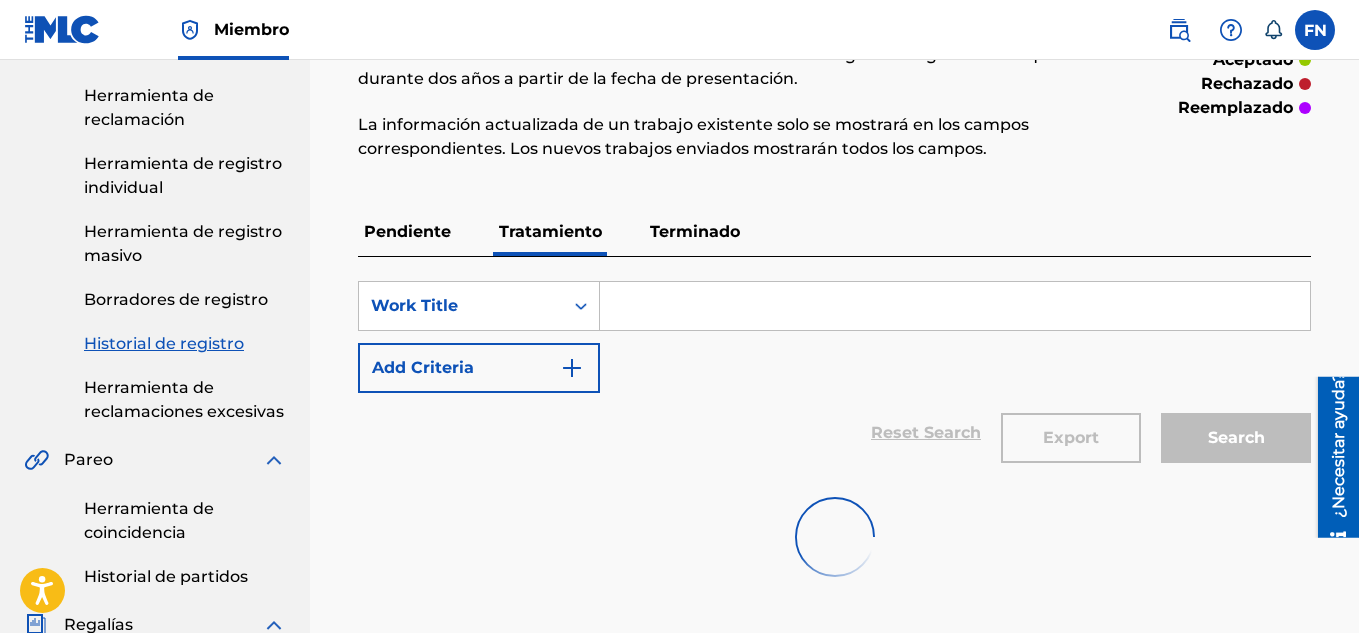 scroll, scrollTop: 0, scrollLeft: 0, axis: both 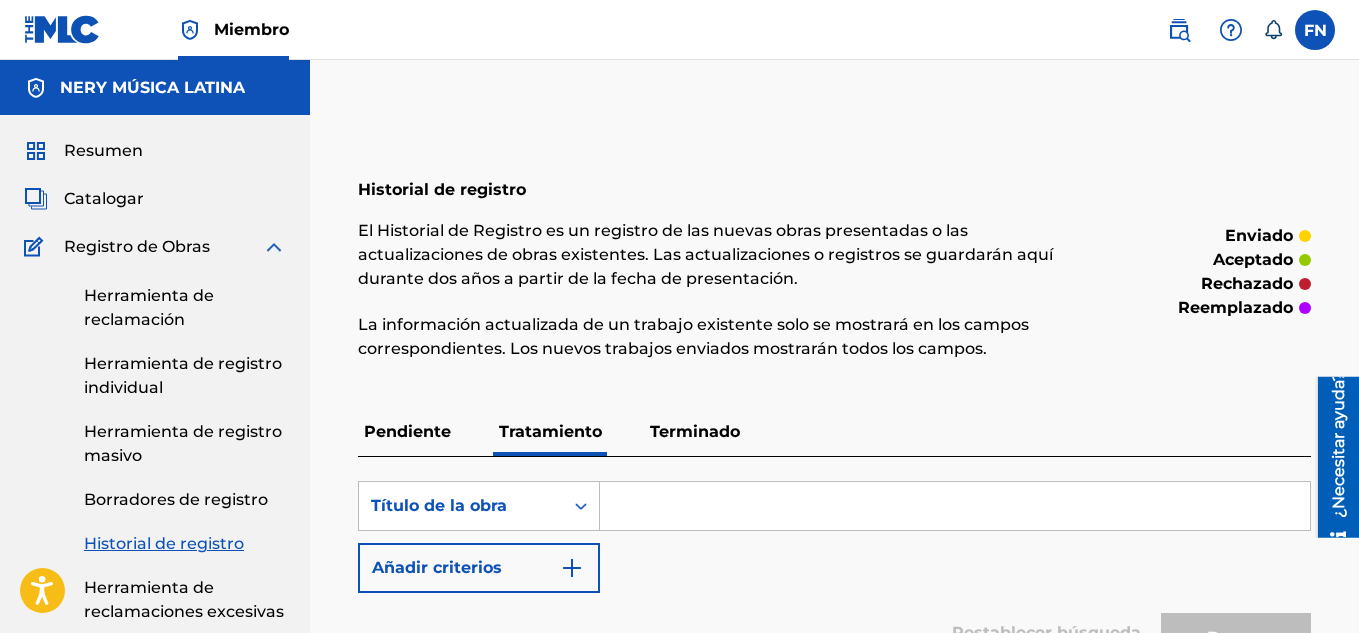 click on "Terminado" at bounding box center (695, 431) 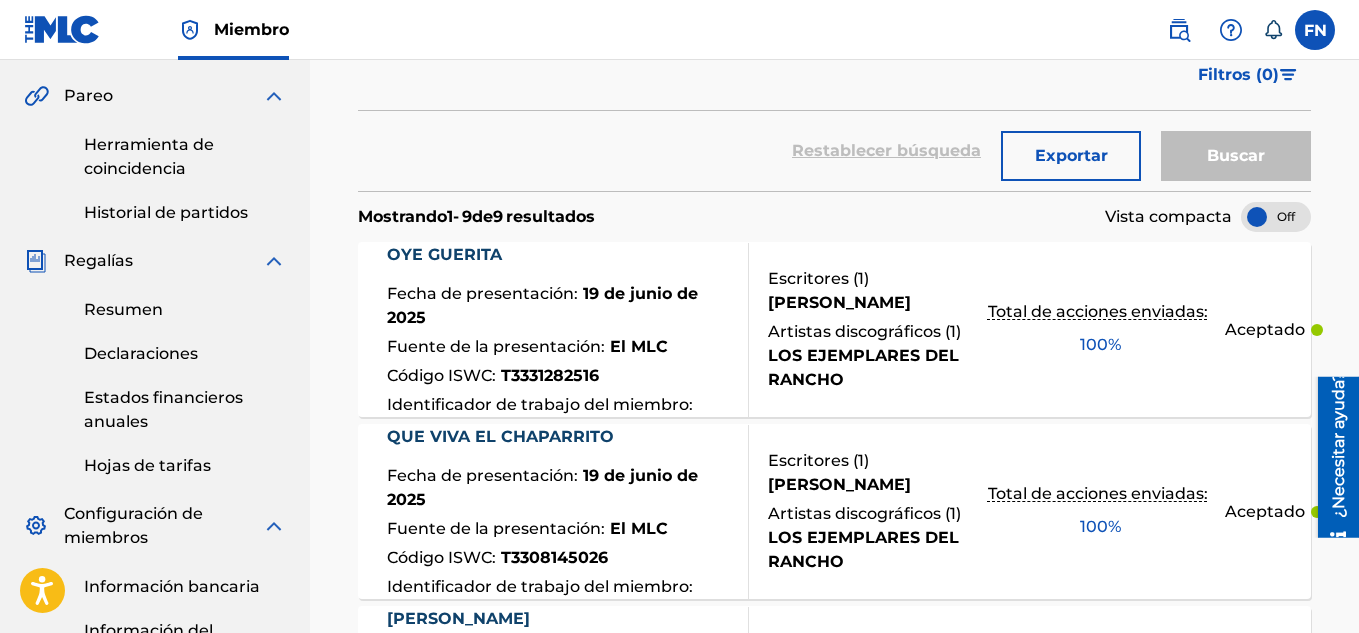 scroll, scrollTop: 600, scrollLeft: 0, axis: vertical 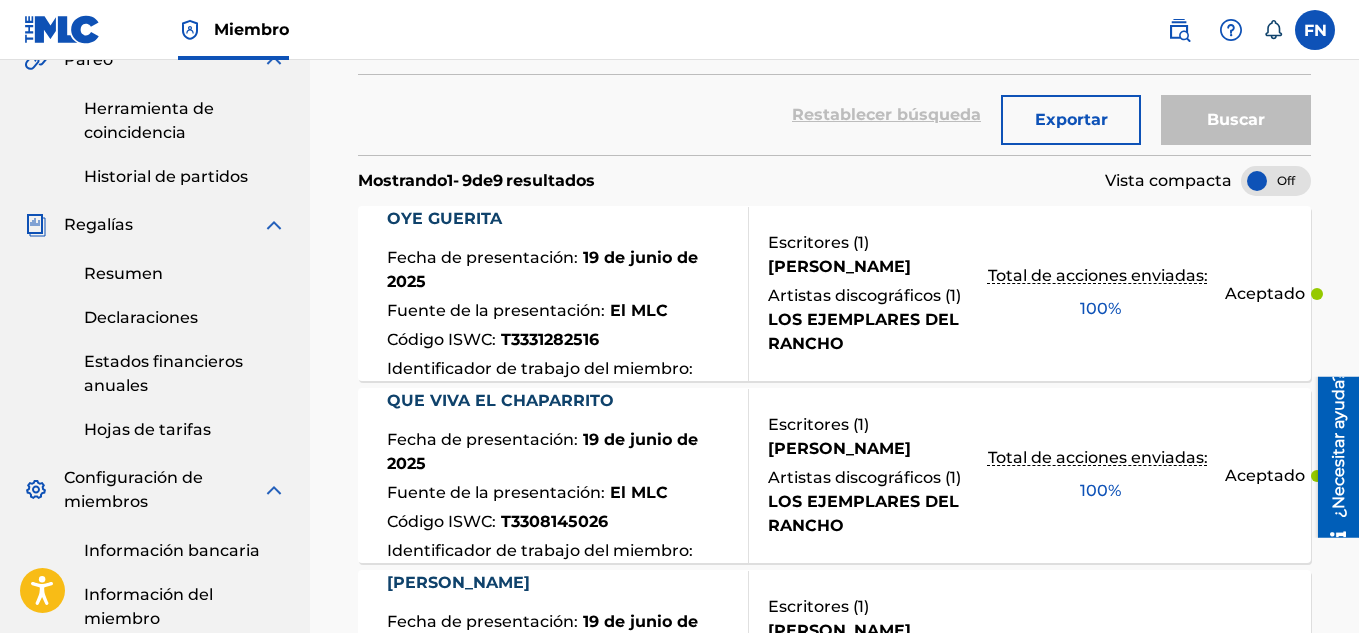 click on "Resumen" at bounding box center [123, 273] 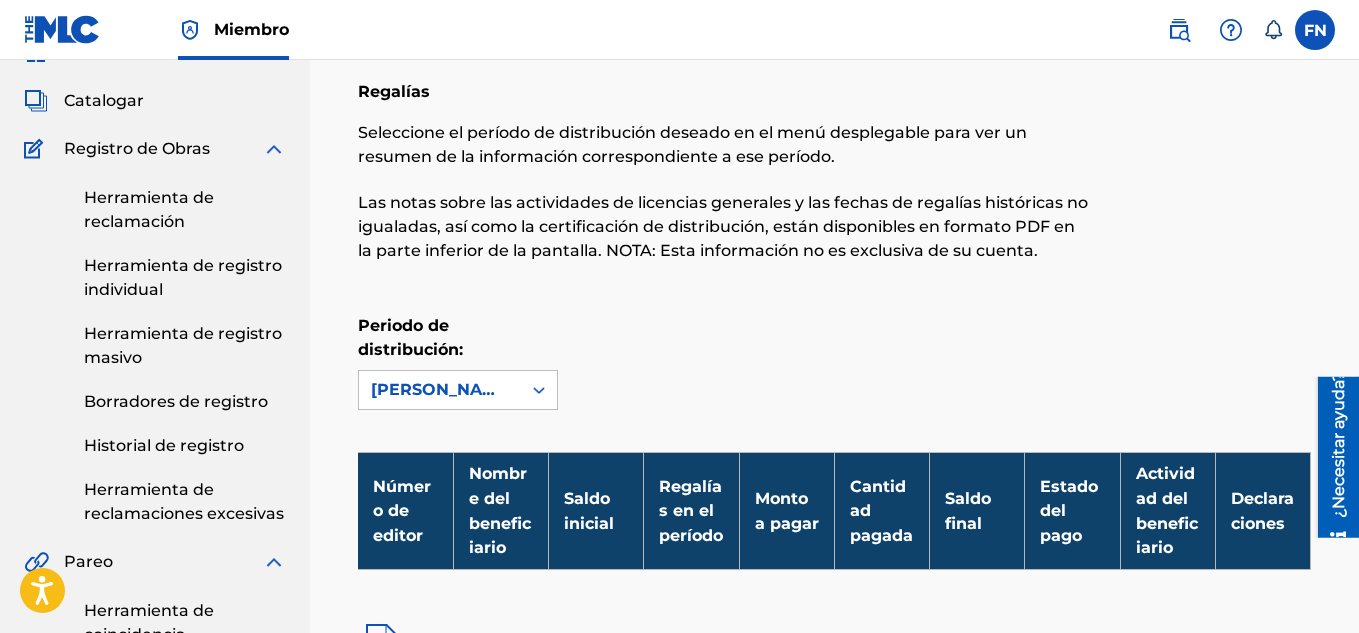 scroll, scrollTop: 0, scrollLeft: 0, axis: both 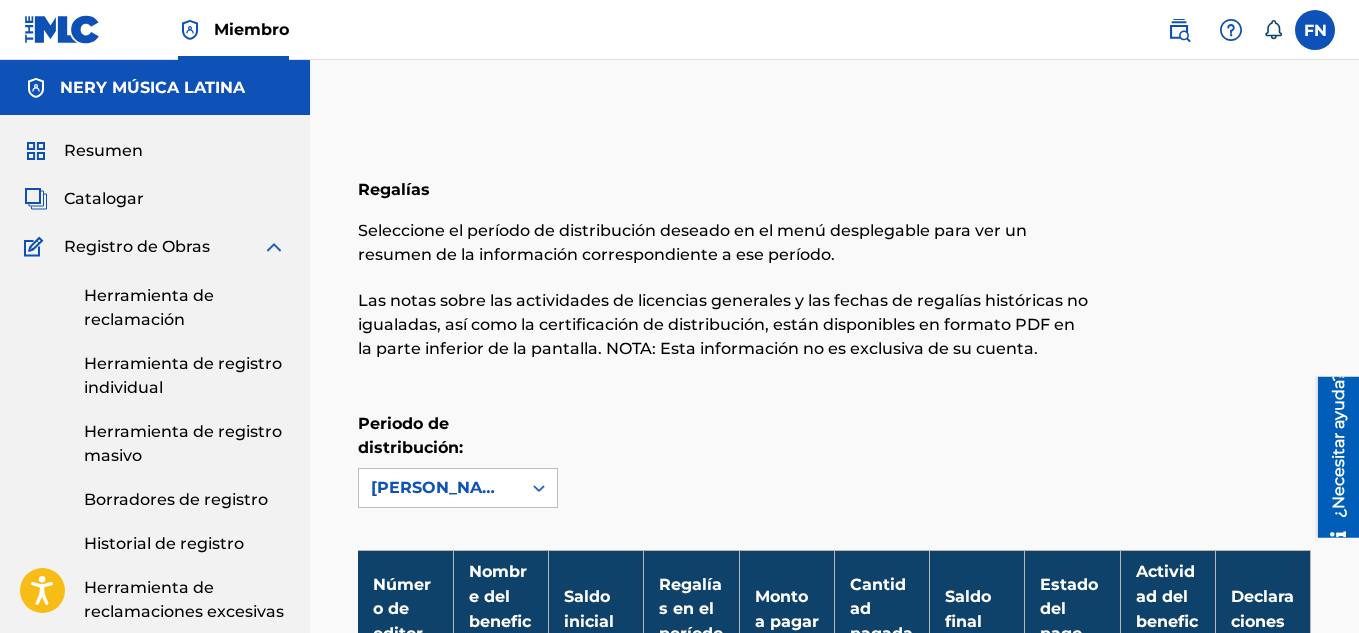 click on "Catalogar" at bounding box center (155, 199) 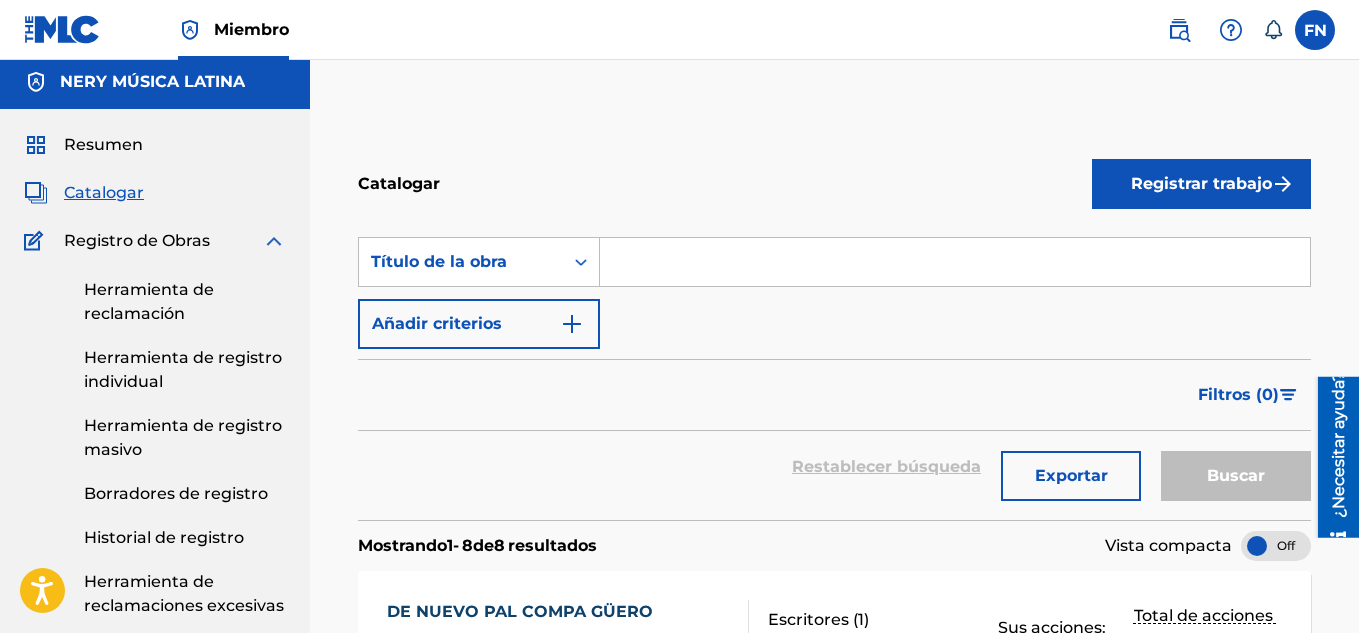 scroll, scrollTop: 0, scrollLeft: 0, axis: both 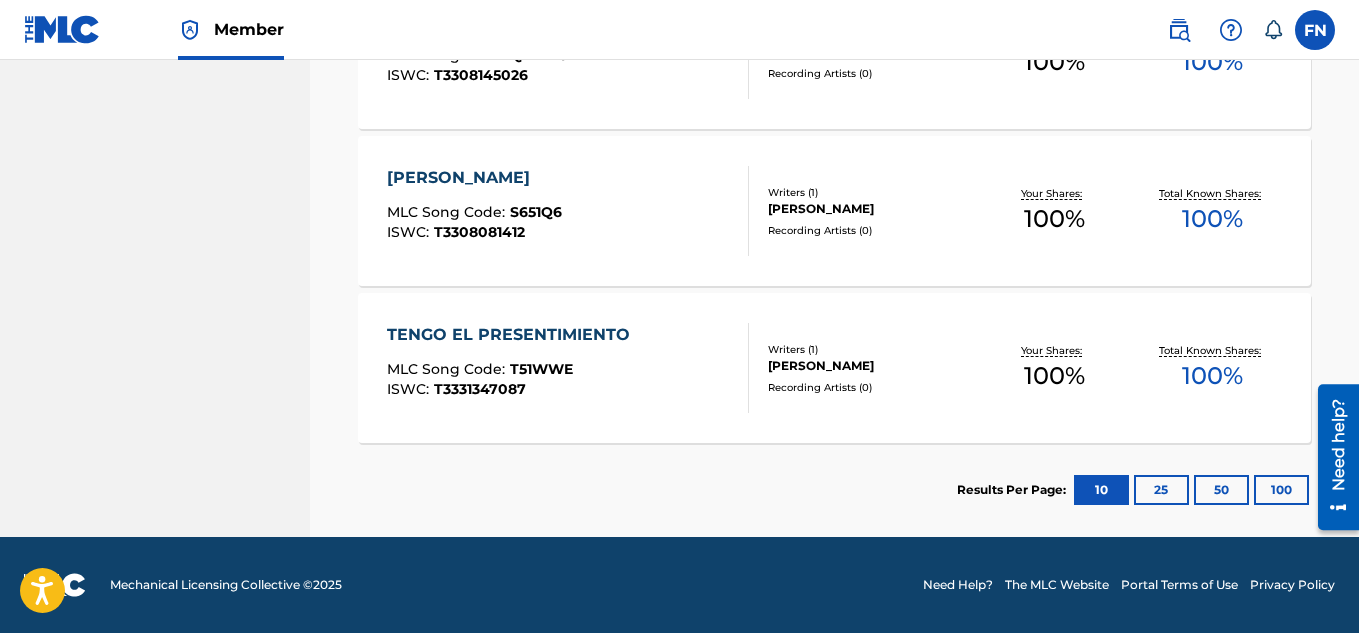 click on "25" at bounding box center (1161, 490) 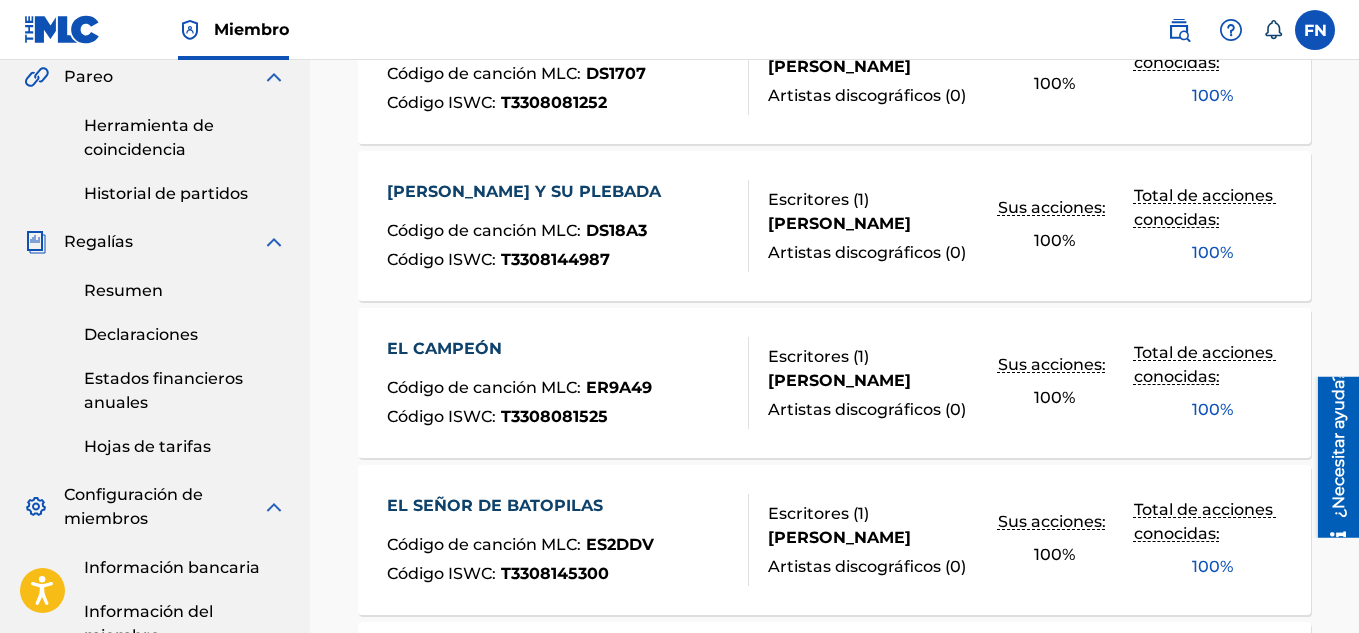 scroll, scrollTop: 0, scrollLeft: 0, axis: both 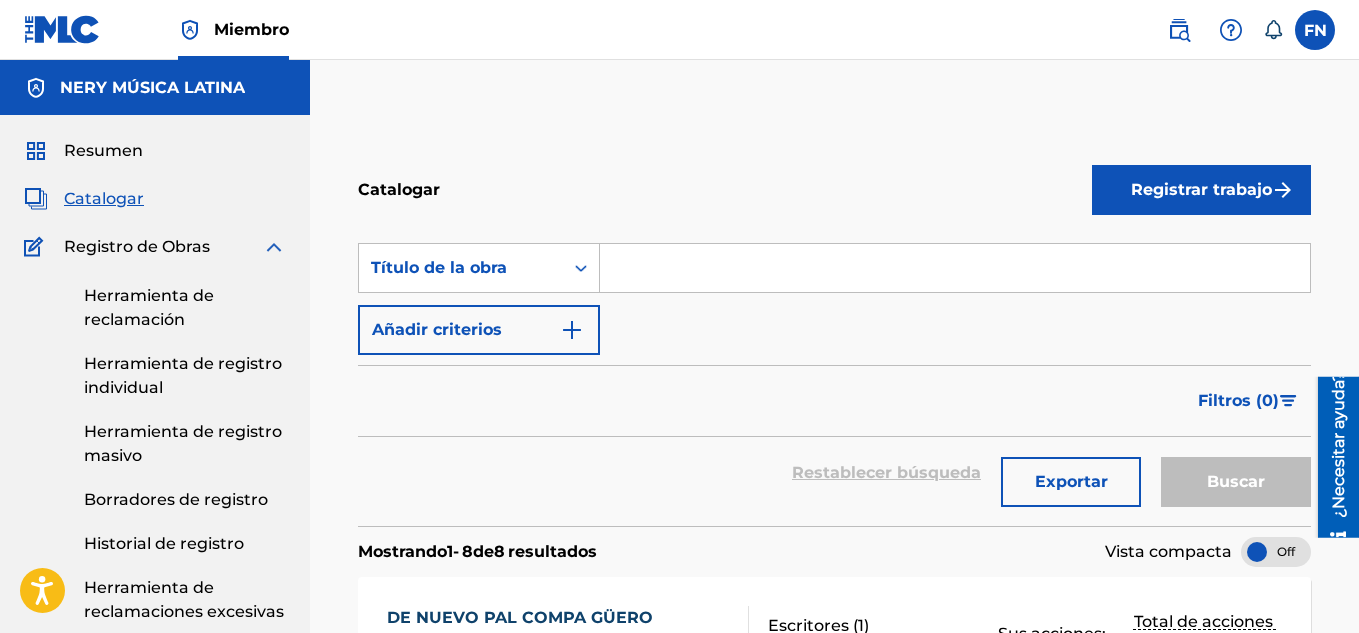 click on "Catalogar Registrar trabajo Búsqueda con criterios36e367db-e46c-4cf8-9212-04ef8a269fb6 Título de la obra Añadir criterios Filtrar Mantener filtros Sobrereclamación   Disputar   Eliminar filtros Aplicar filtros Filtros (  0  ) Restablecer búsqueda Exportar Buscar Mostrando  1  -    8  de   8    resultados   Vista compacta DE NUEVO PAL COMPA GÜERO Código de canción MLC  :  DS1707 Código ISWC  :  T3308081252 Escritores (  1  ) [PERSON_NAME] Artistas discográficos (  0  ) Sus acciones: 100  % Total de acciones conocidas: 100  % [PERSON_NAME] Y SU PLEBADA Código de canción MLC  :  DS18A3 Código ISWC  :  T3308144987 Escritores (  1  ) [PERSON_NAME] Artistas discográficos (  0  ) Sus acciones: 100  % Total de acciones conocidas: 100  % EL CAMPEÓN Código de canción MLC  :  ER9A49 Código ISWC  :  T3308081525 Escritores (  1  ) [PERSON_NAME] Artistas discográficos (  0  ) Sus acciones: 100  % Total de acciones conocidas: 100  % EL SEÑOR DE BATOPILAS Código de canción MLC  :  )" at bounding box center (834, 1015) 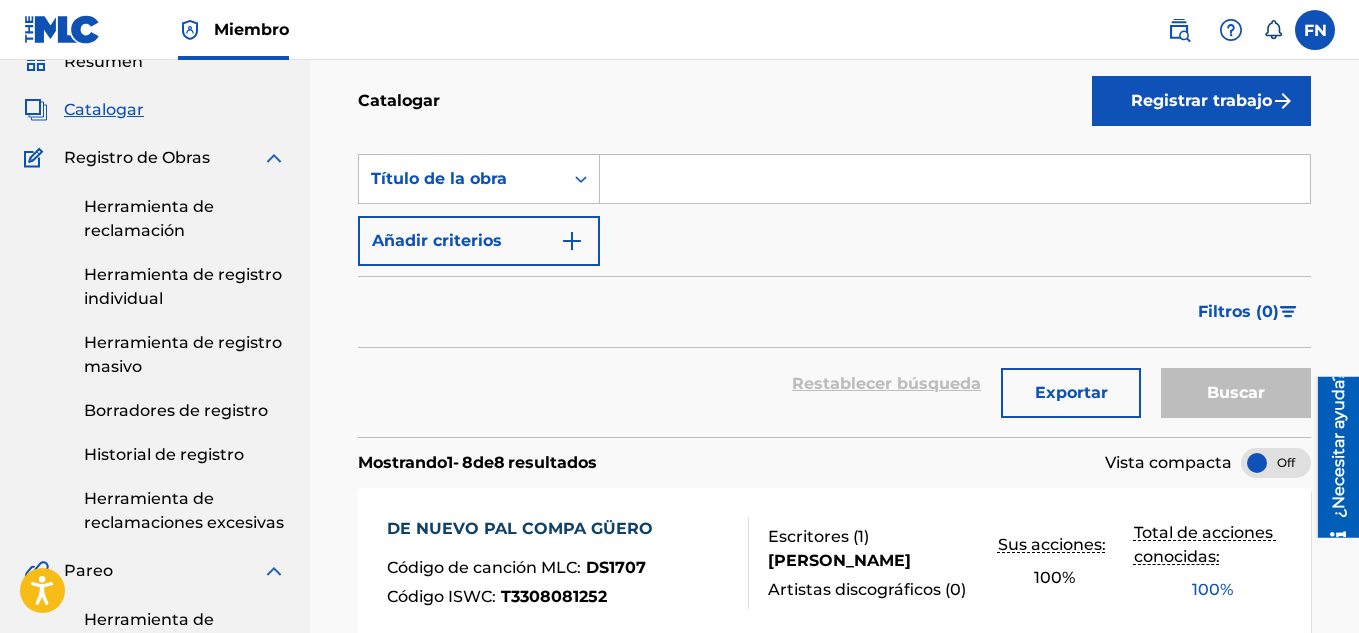 scroll, scrollTop: 83, scrollLeft: 0, axis: vertical 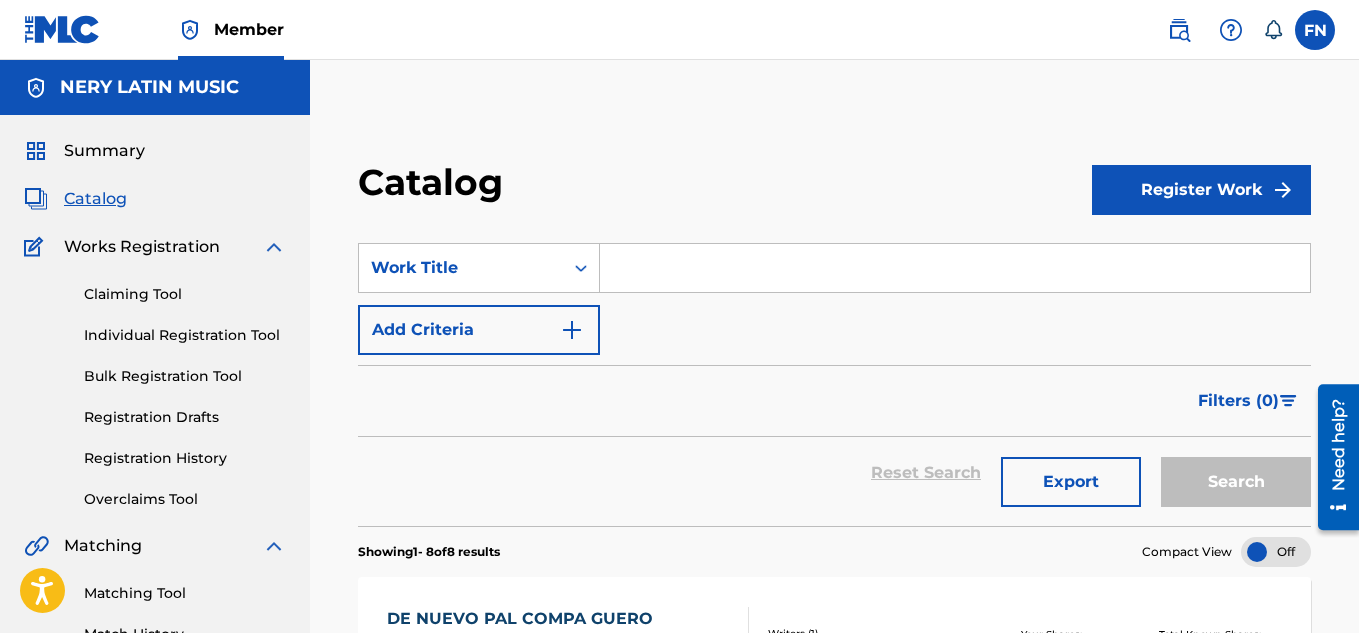 click on "Summary" at bounding box center (104, 151) 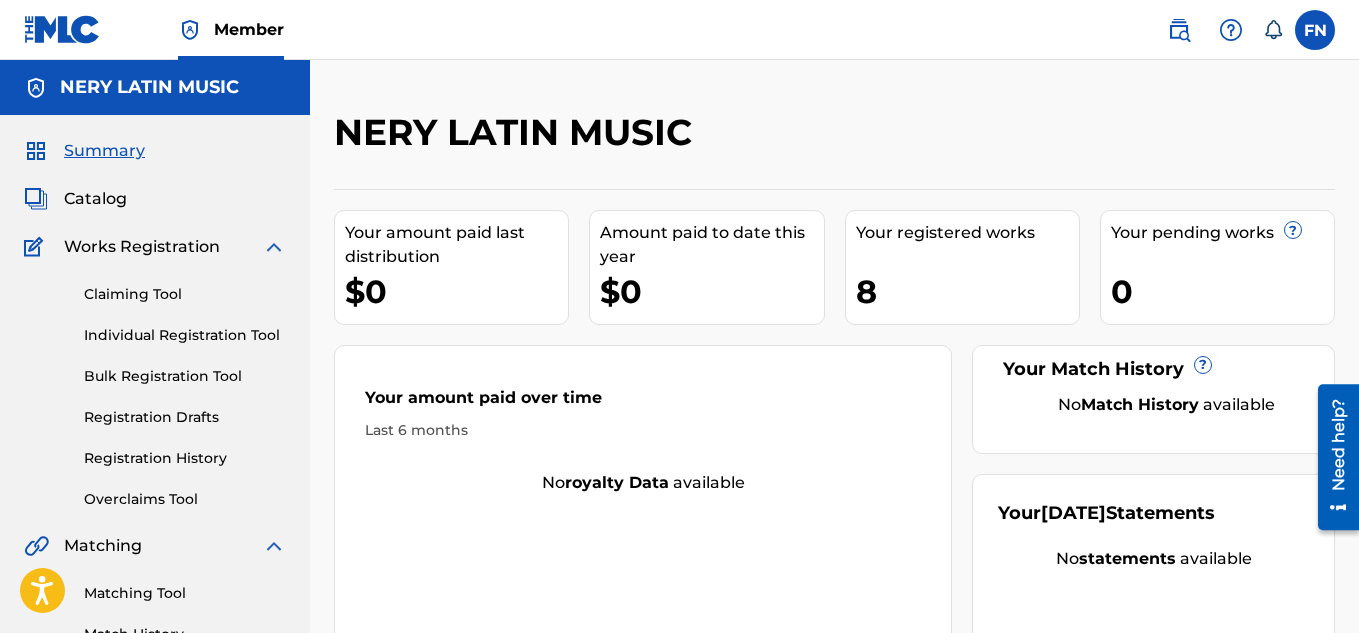 click on "Catalog" at bounding box center (95, 199) 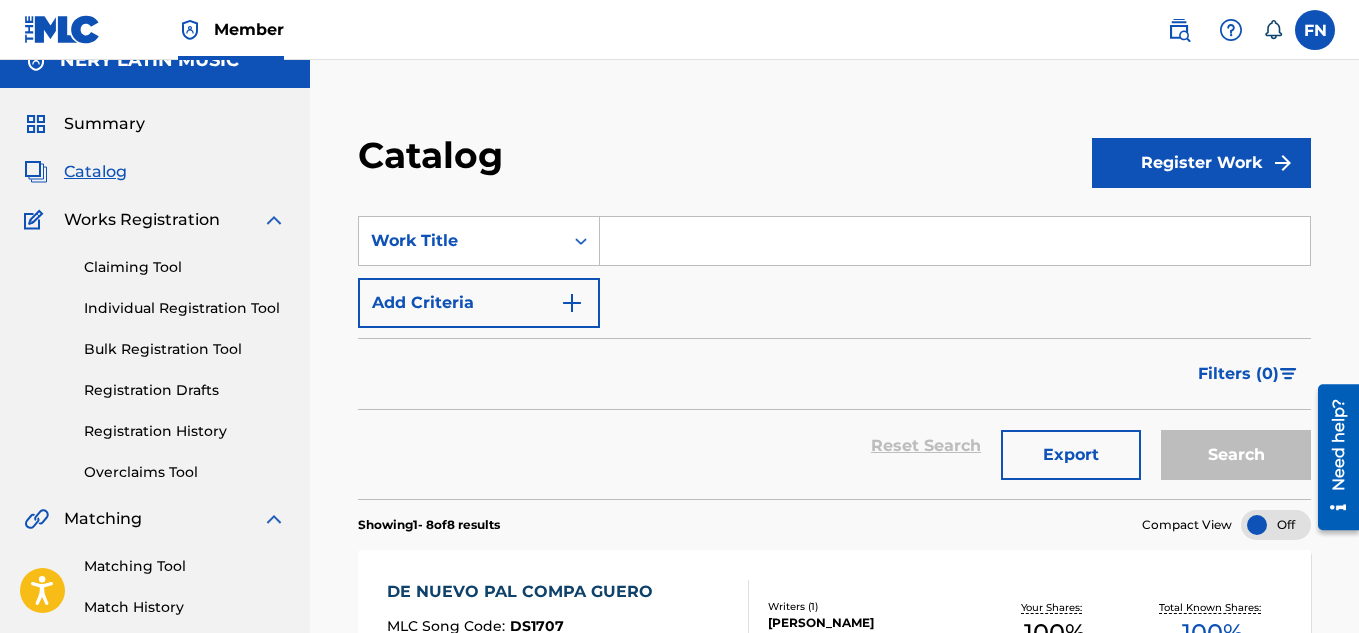 scroll, scrollTop: 0, scrollLeft: 0, axis: both 